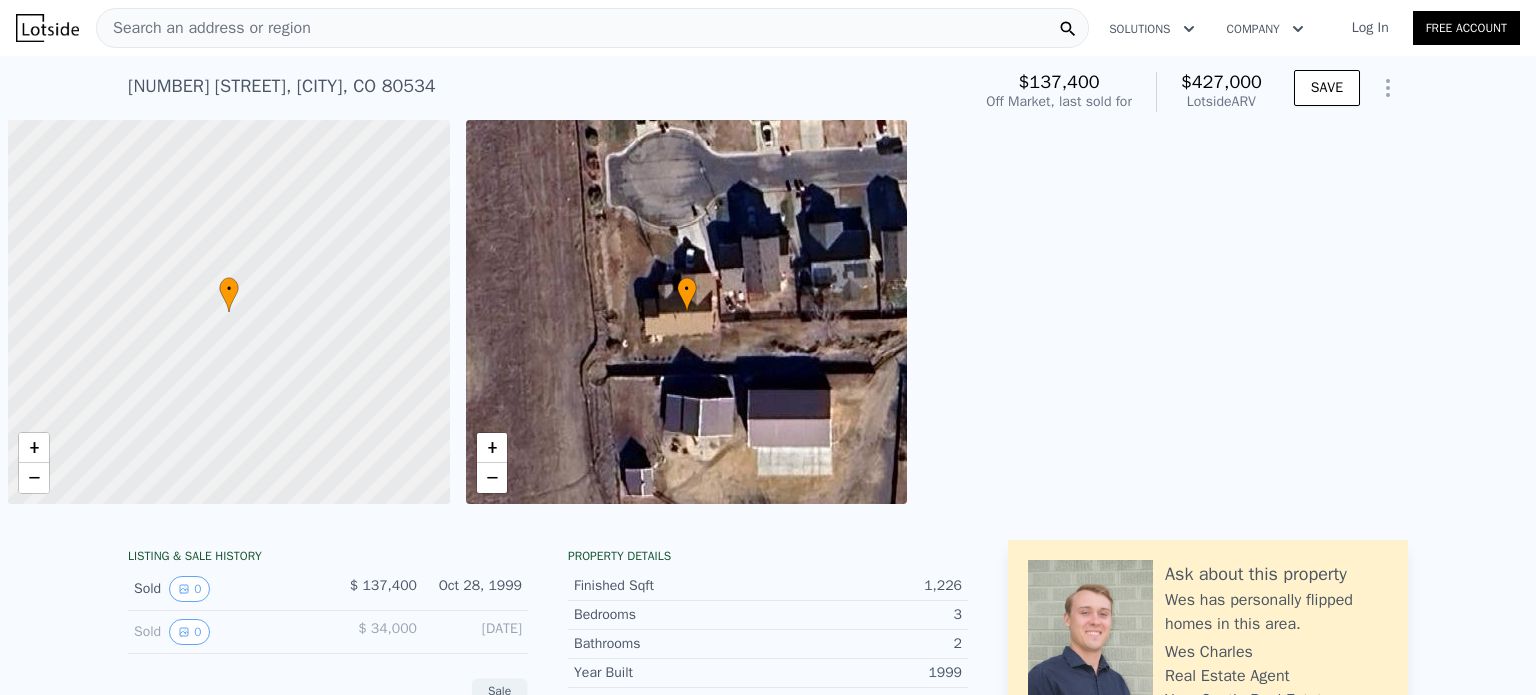 scroll, scrollTop: 0, scrollLeft: 0, axis: both 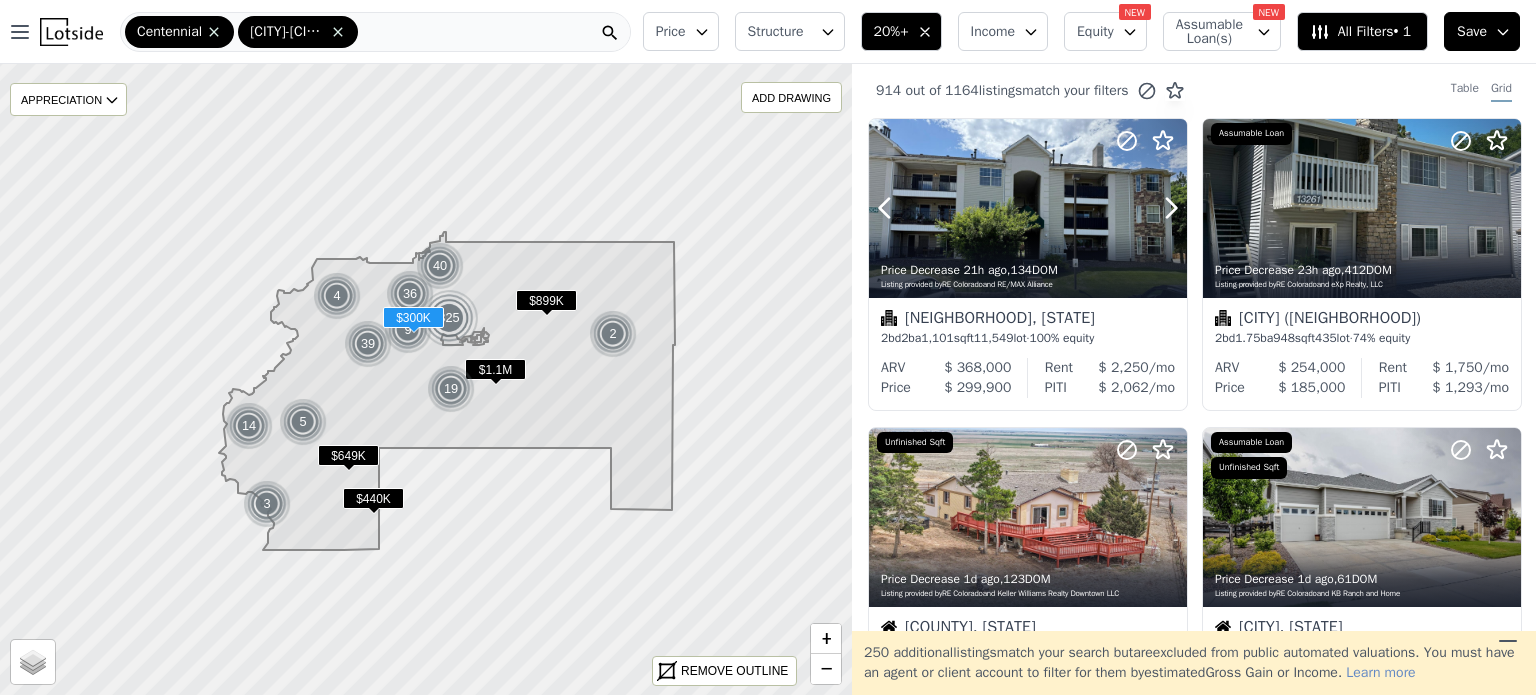 click at bounding box center (1028, 208) 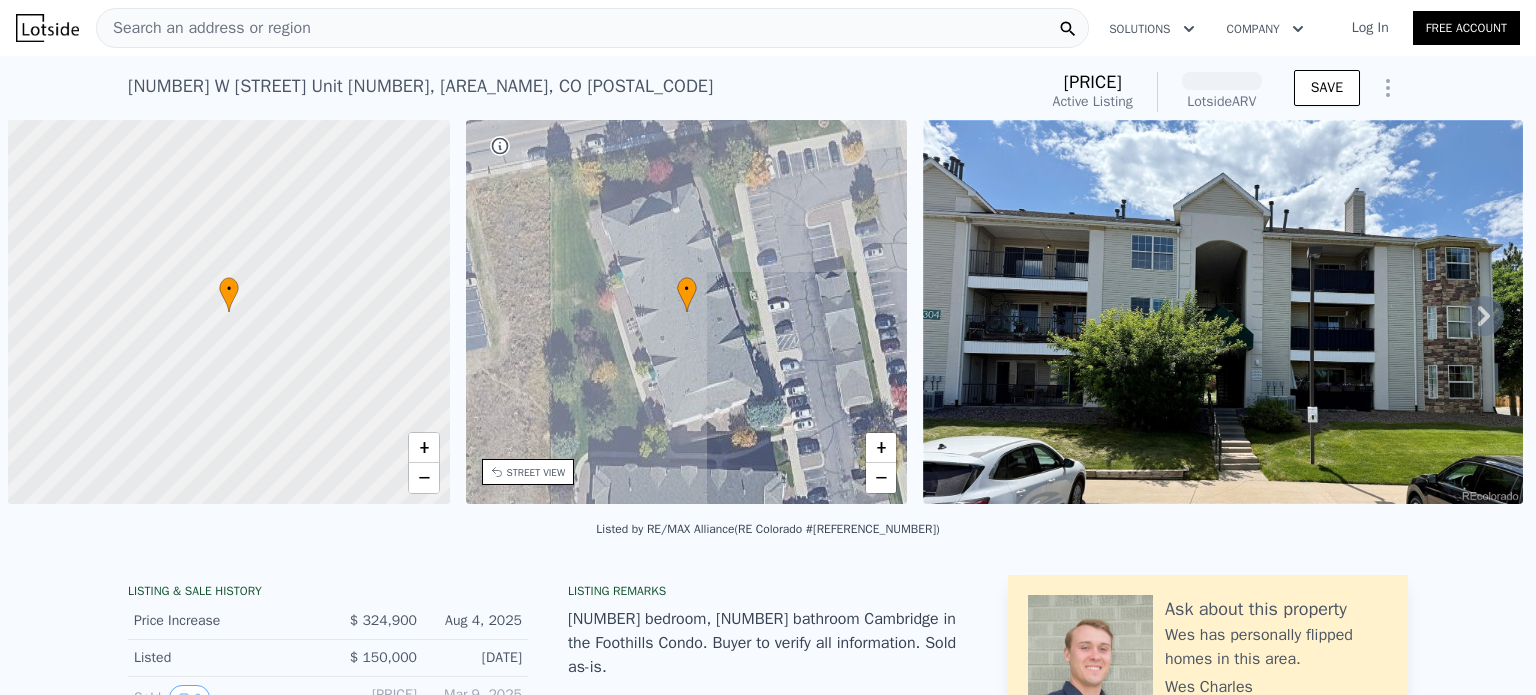 scroll, scrollTop: 0, scrollLeft: 0, axis: both 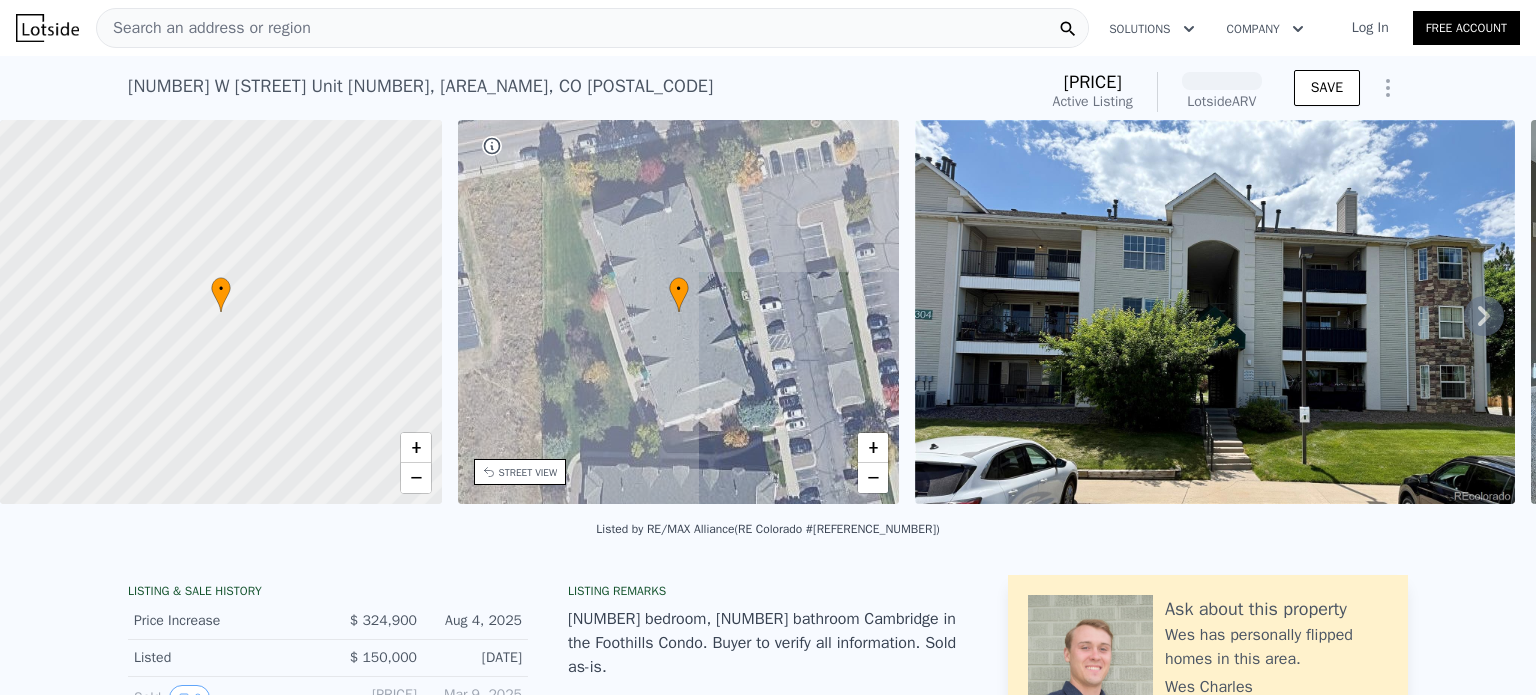 click on "Search an address or region" at bounding box center (592, 28) 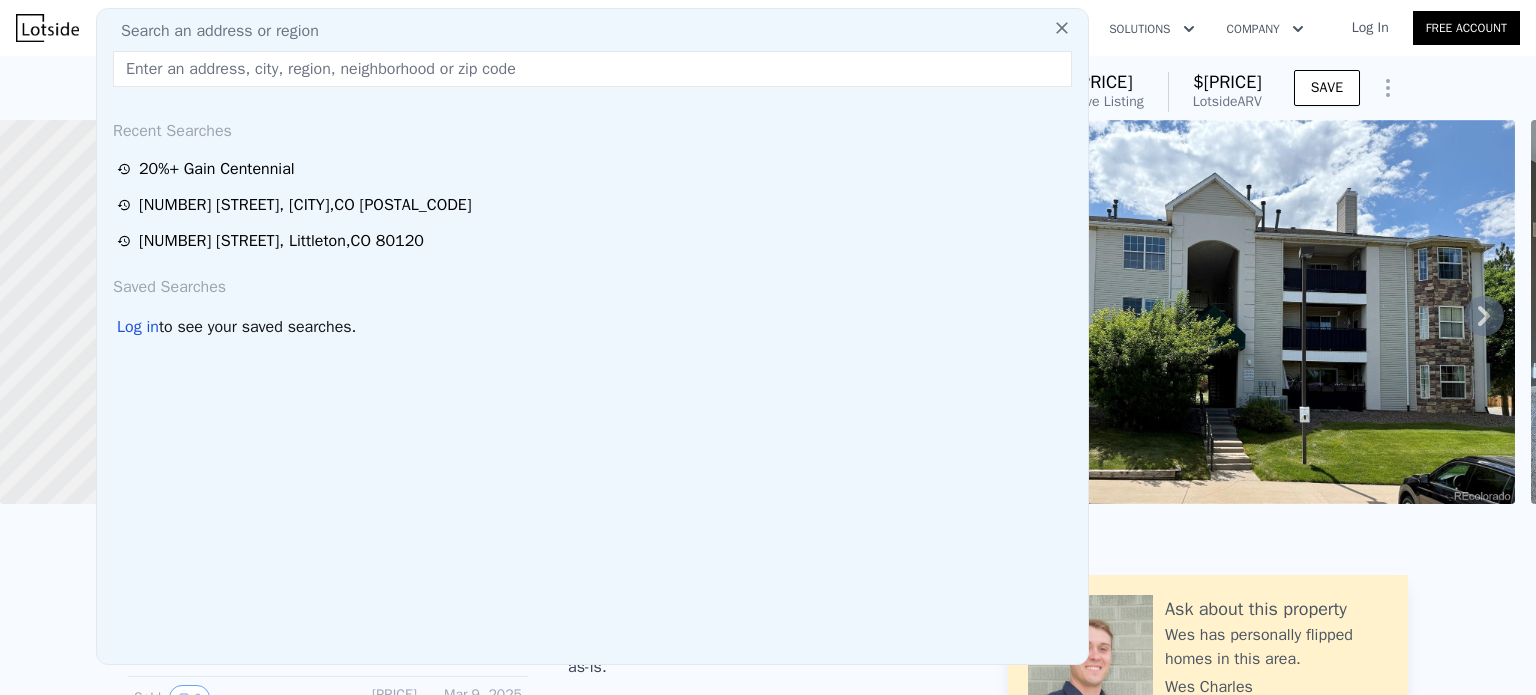 type on "[NUMBER] E [STREET], [CITY]" 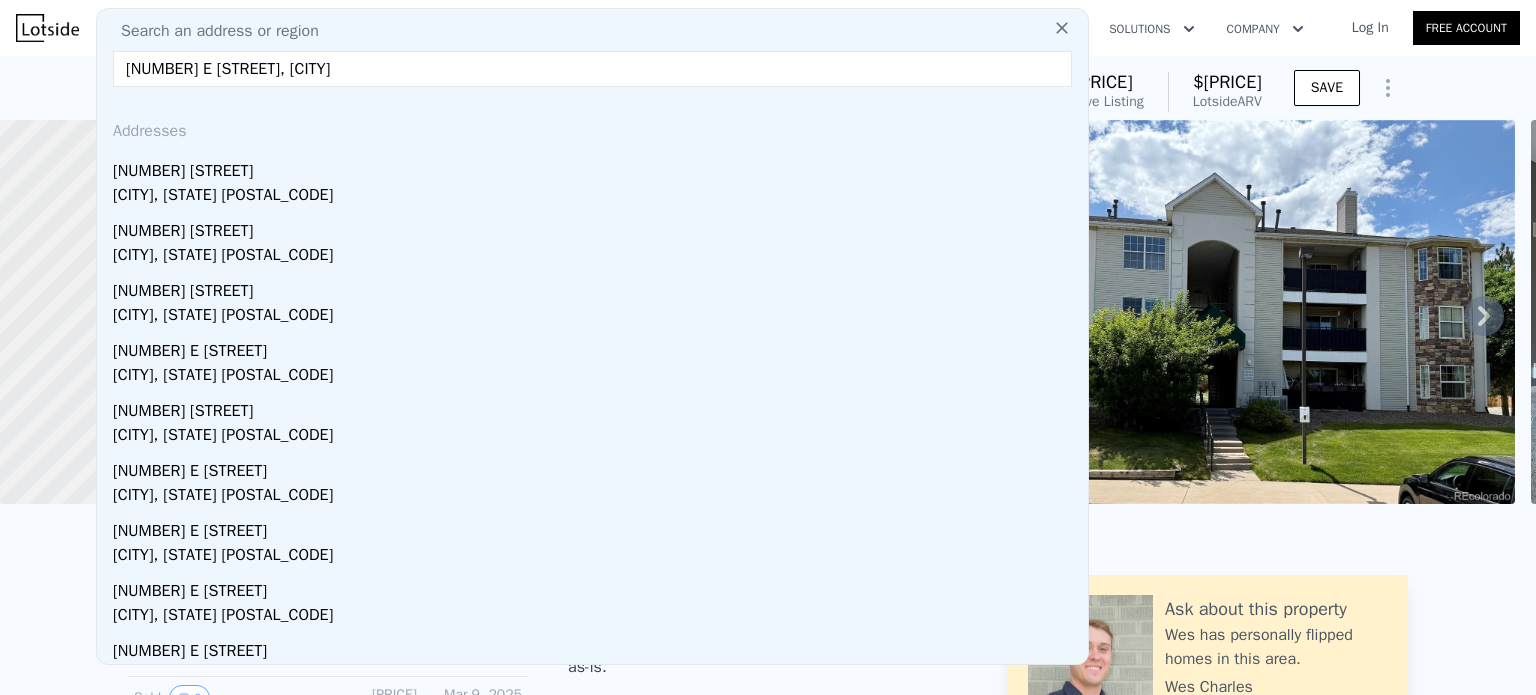click on "[NUMBER] [STREET]" at bounding box center (596, 167) 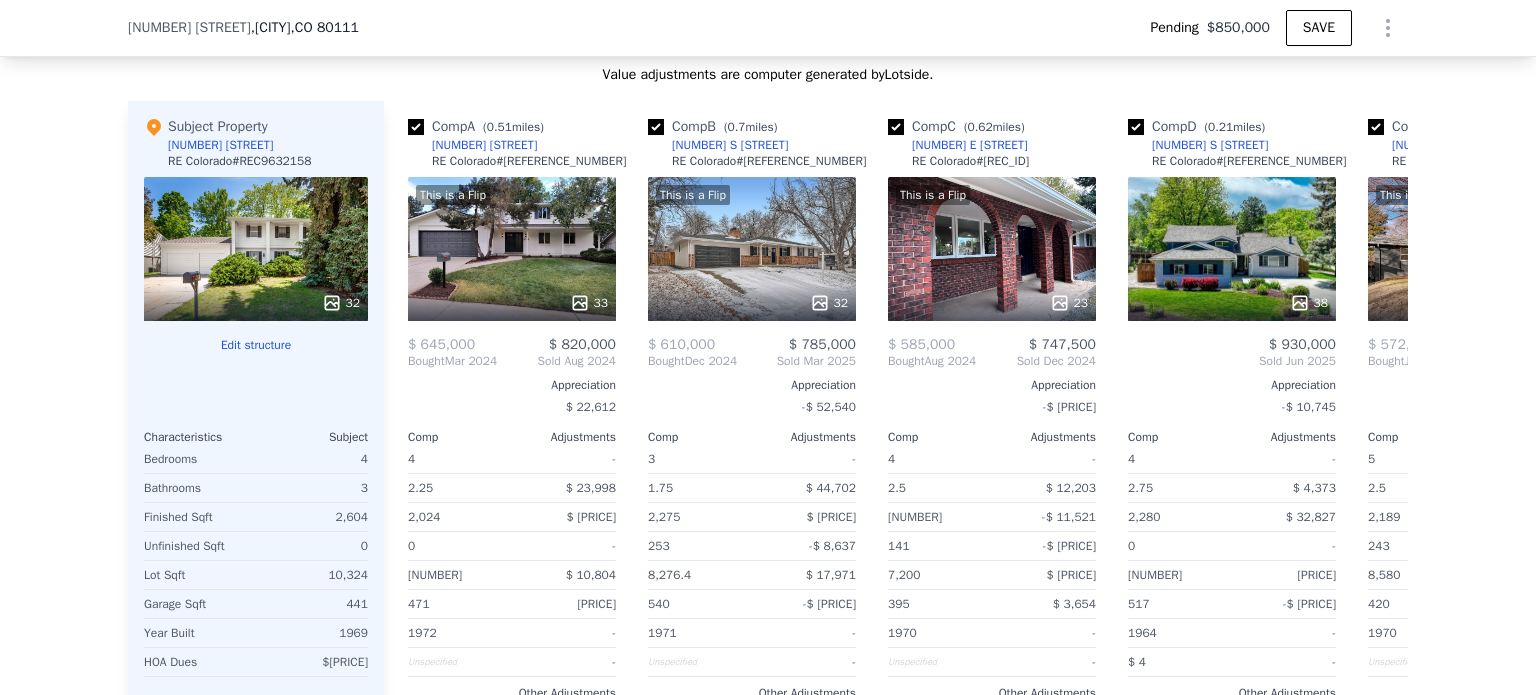 scroll, scrollTop: 2086, scrollLeft: 0, axis: vertical 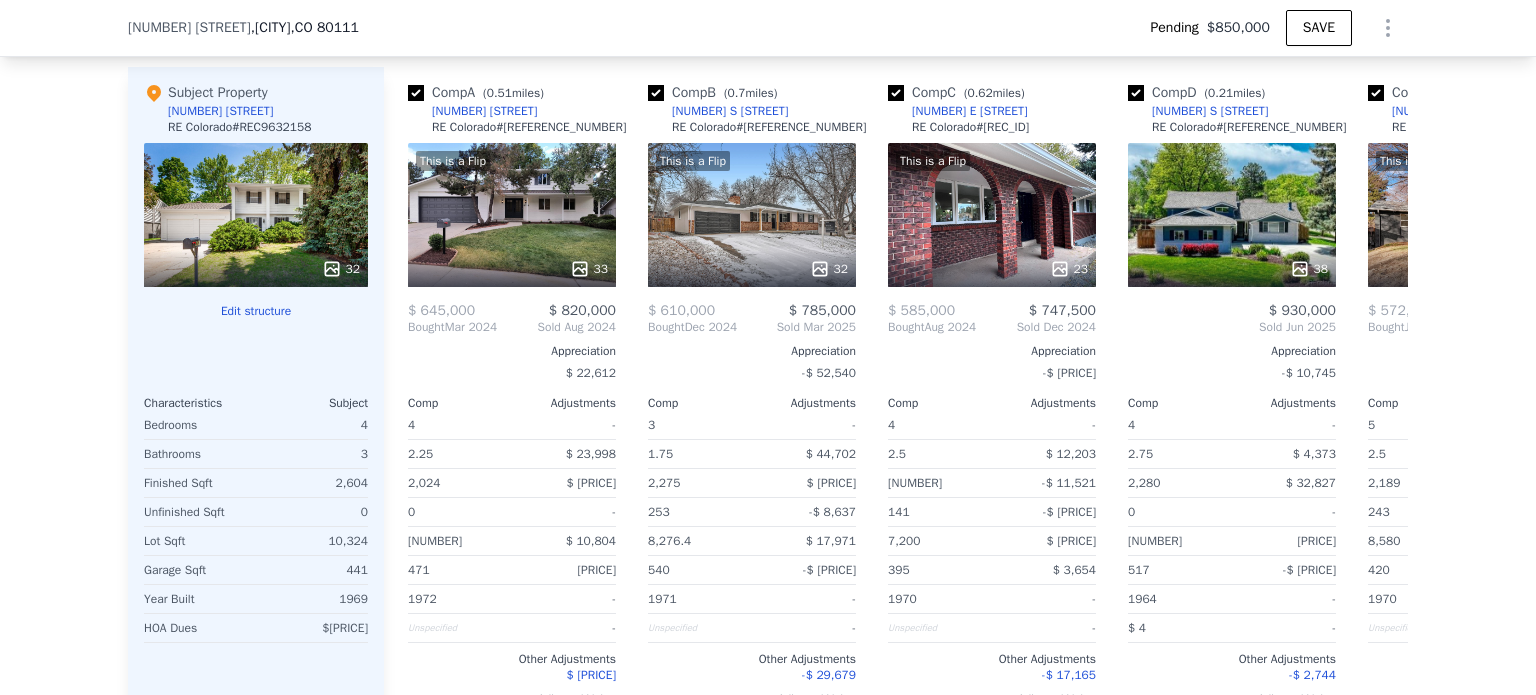 click on "This is a Flip 33" at bounding box center [512, 215] 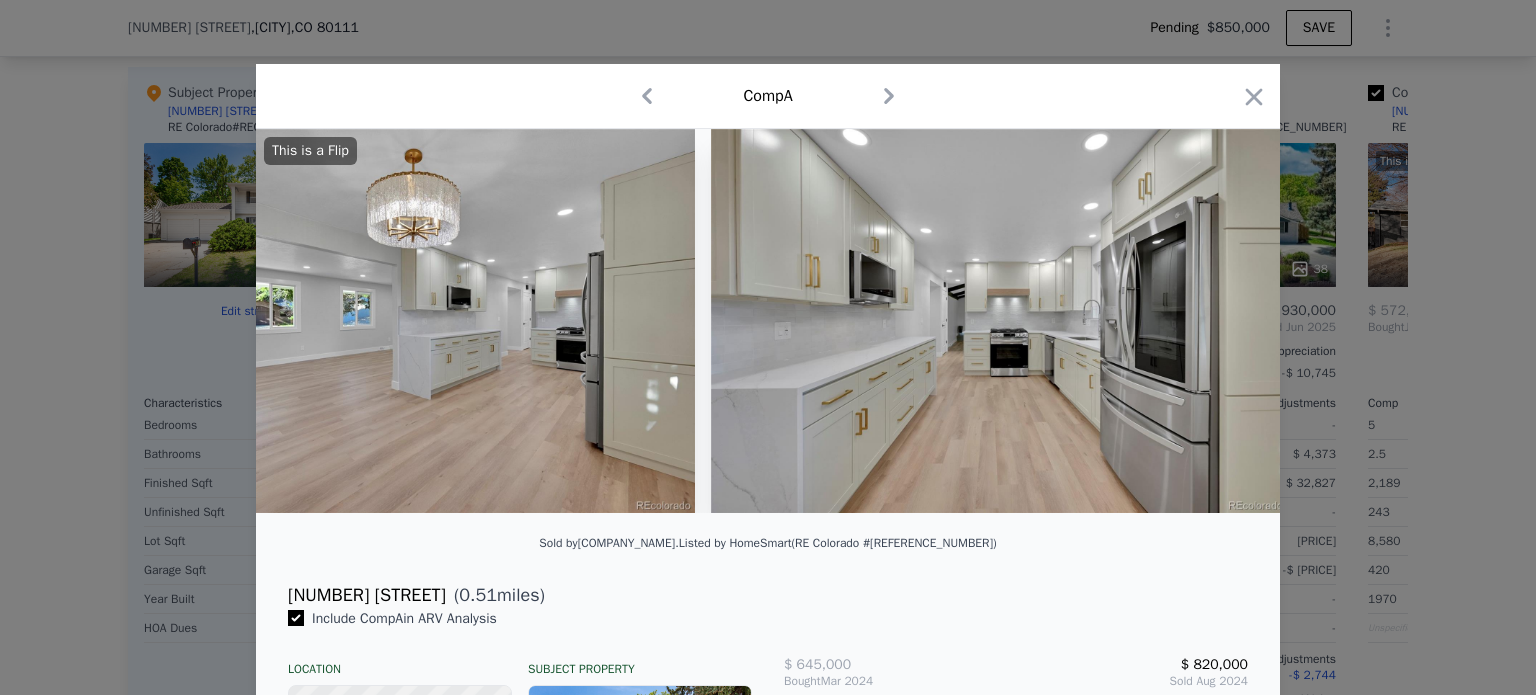 scroll, scrollTop: 0, scrollLeft: 4827, axis: horizontal 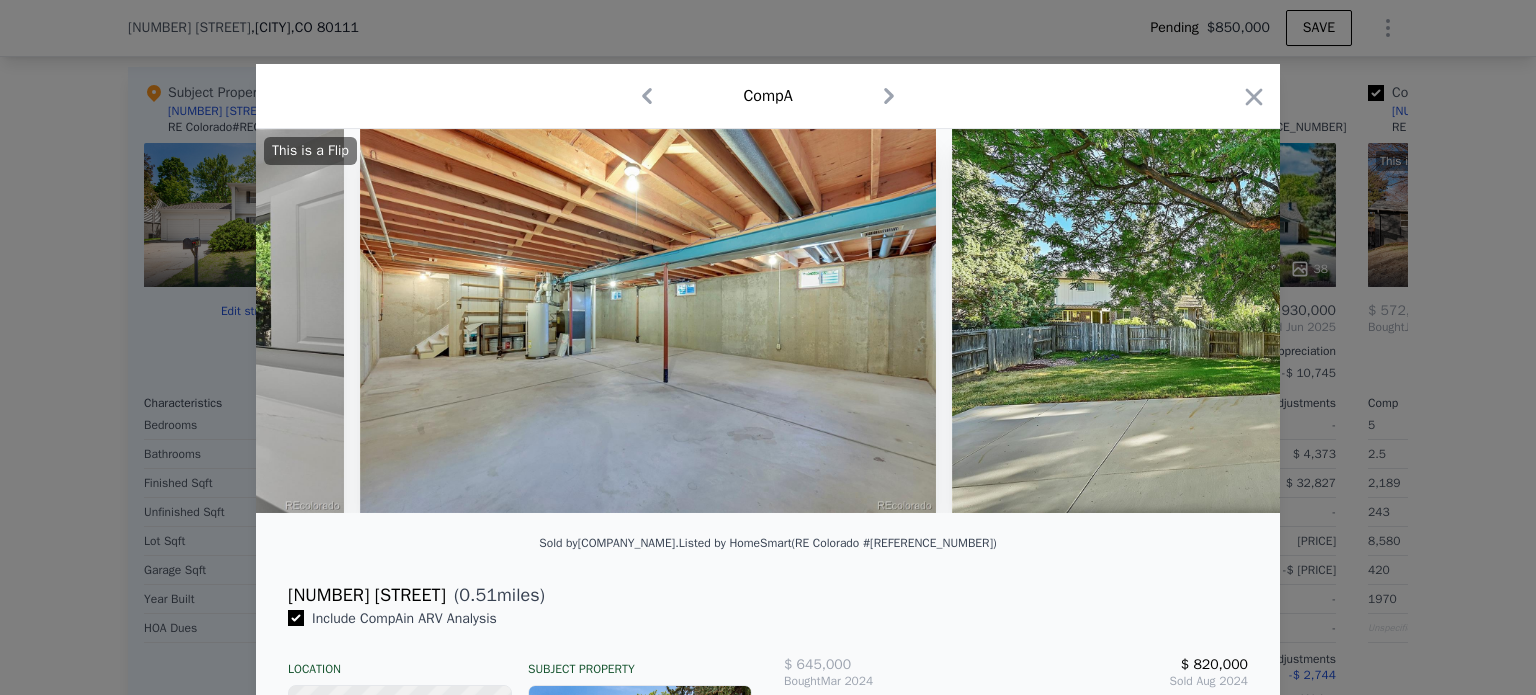 click 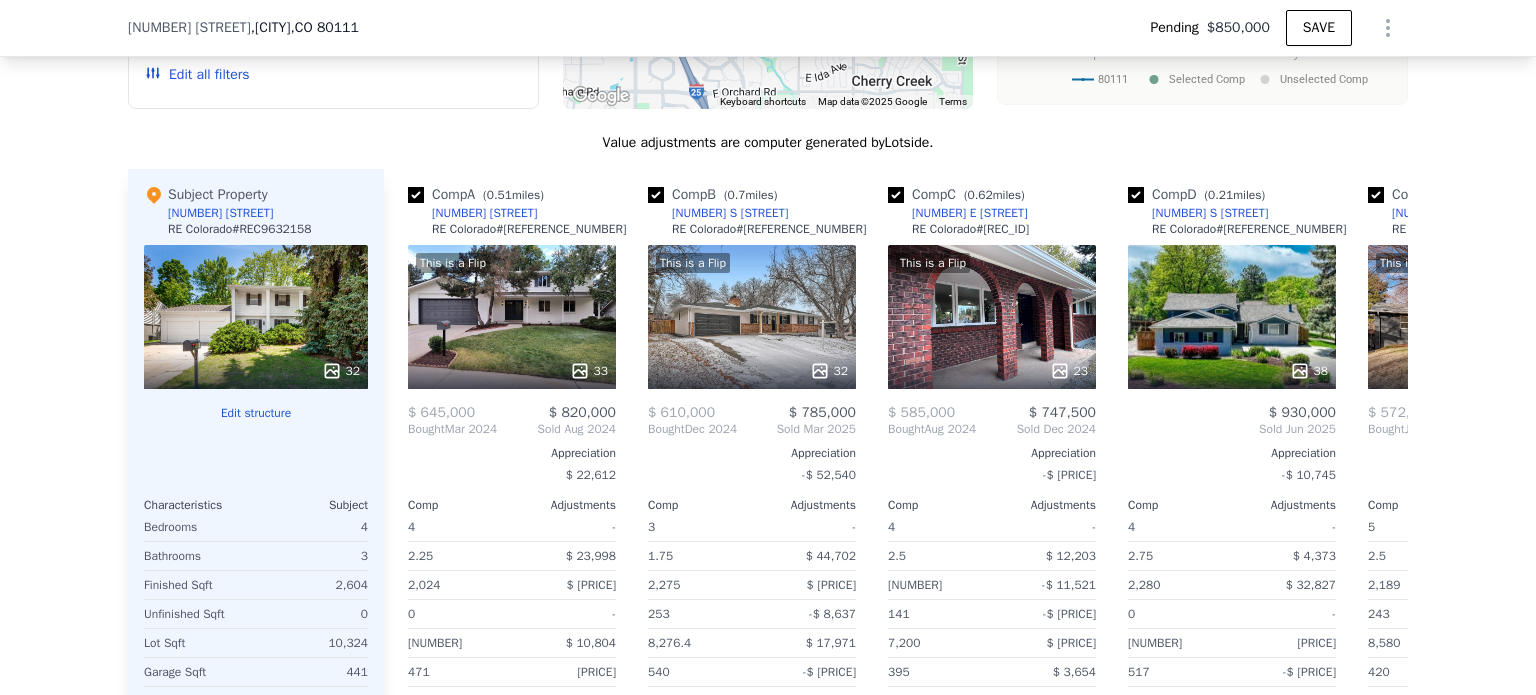 scroll, scrollTop: 2004, scrollLeft: 0, axis: vertical 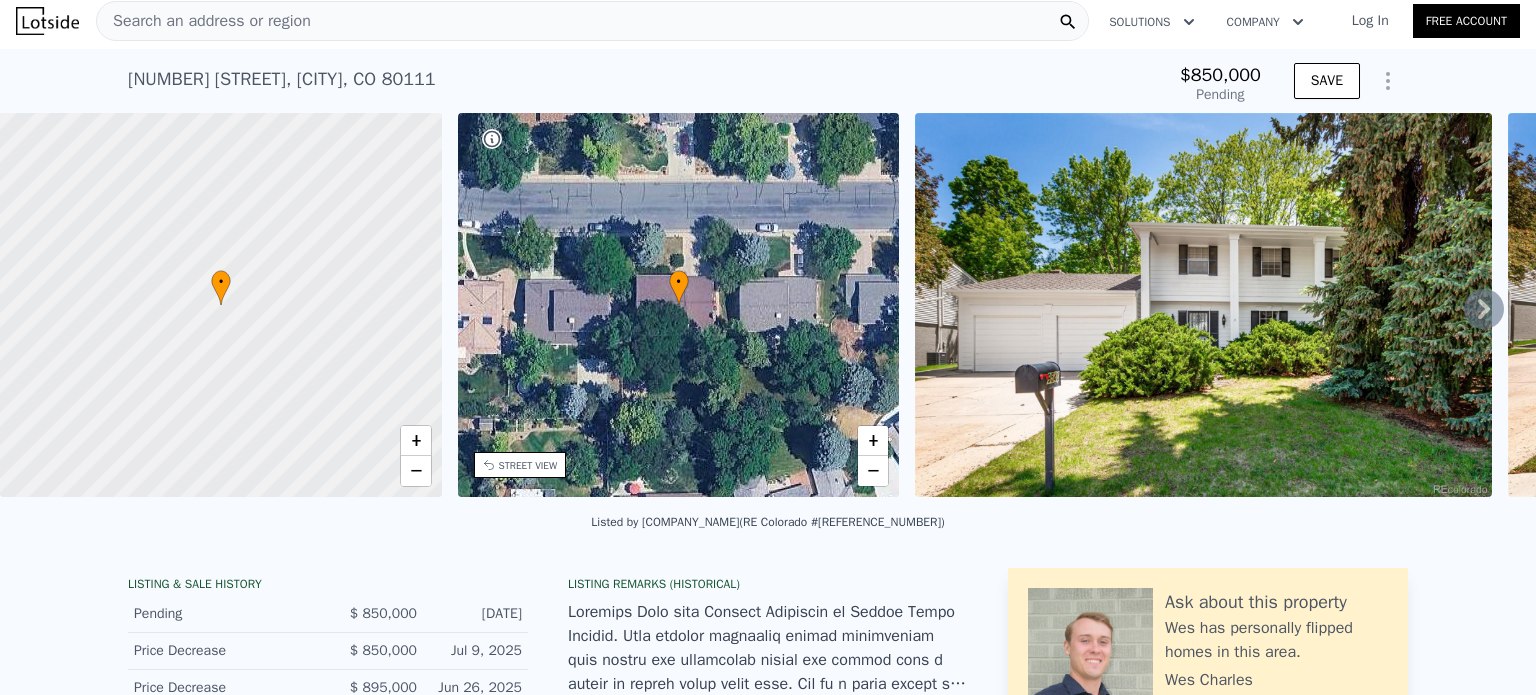 click on "[NUMBER] E [STREET] , [CITY] , [STATE] Pending" at bounding box center (600, 85) 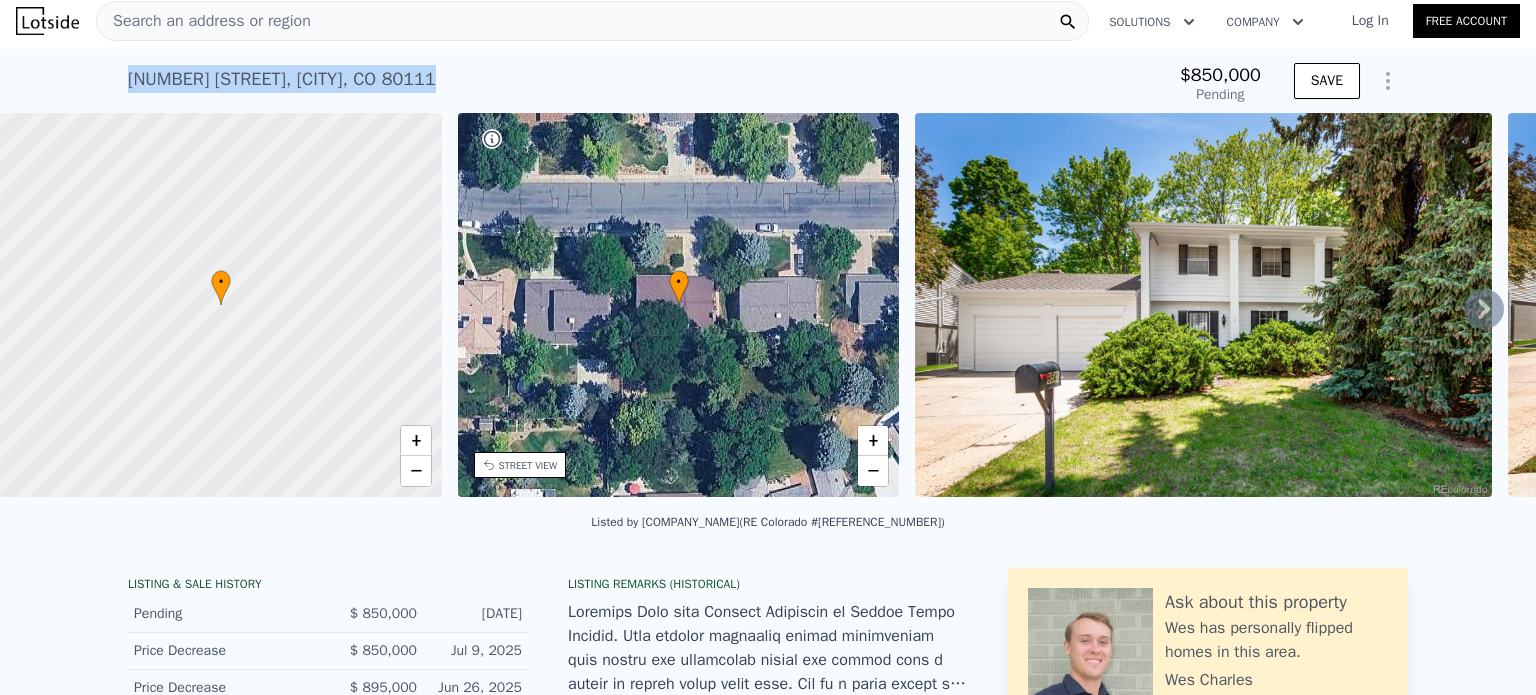 drag, startPoint x: 115, startPoint y: 79, endPoint x: 504, endPoint y: 79, distance: 389 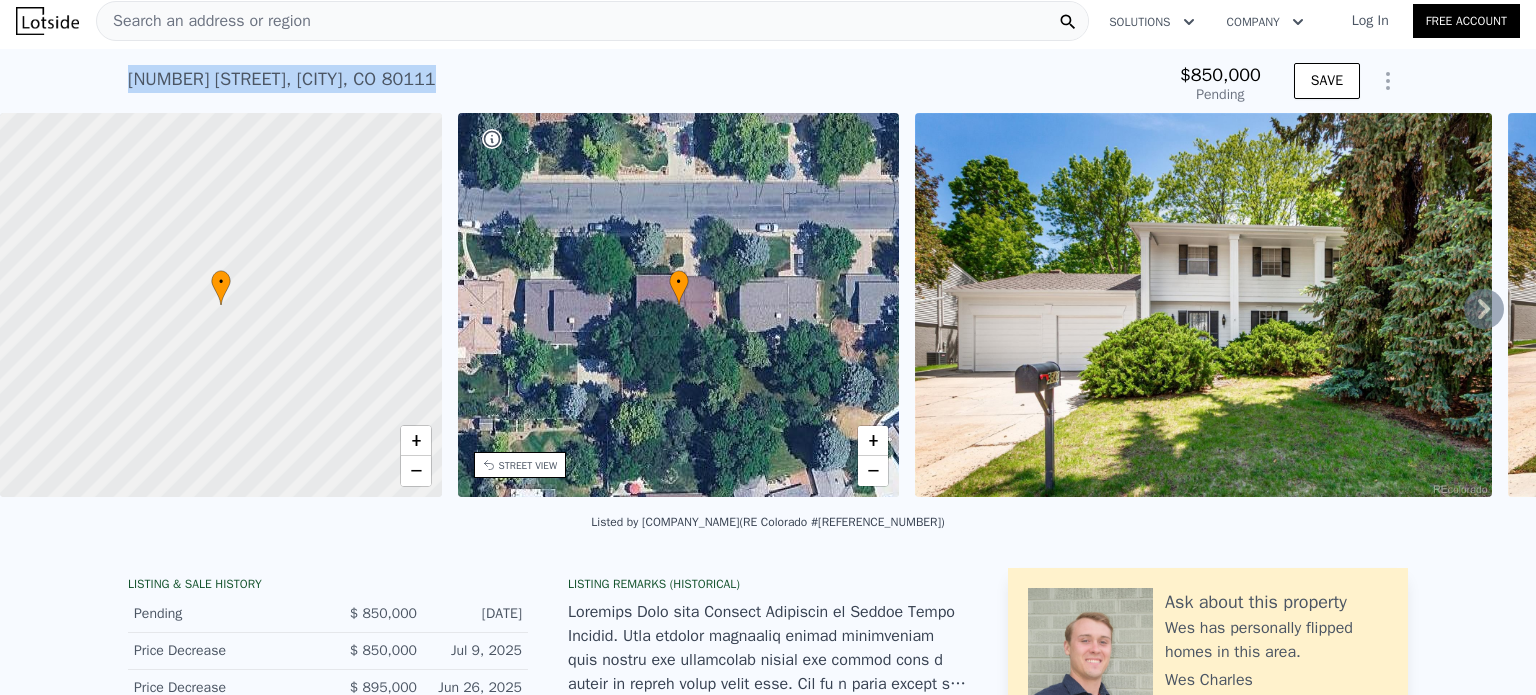 type on "$ 887,000" 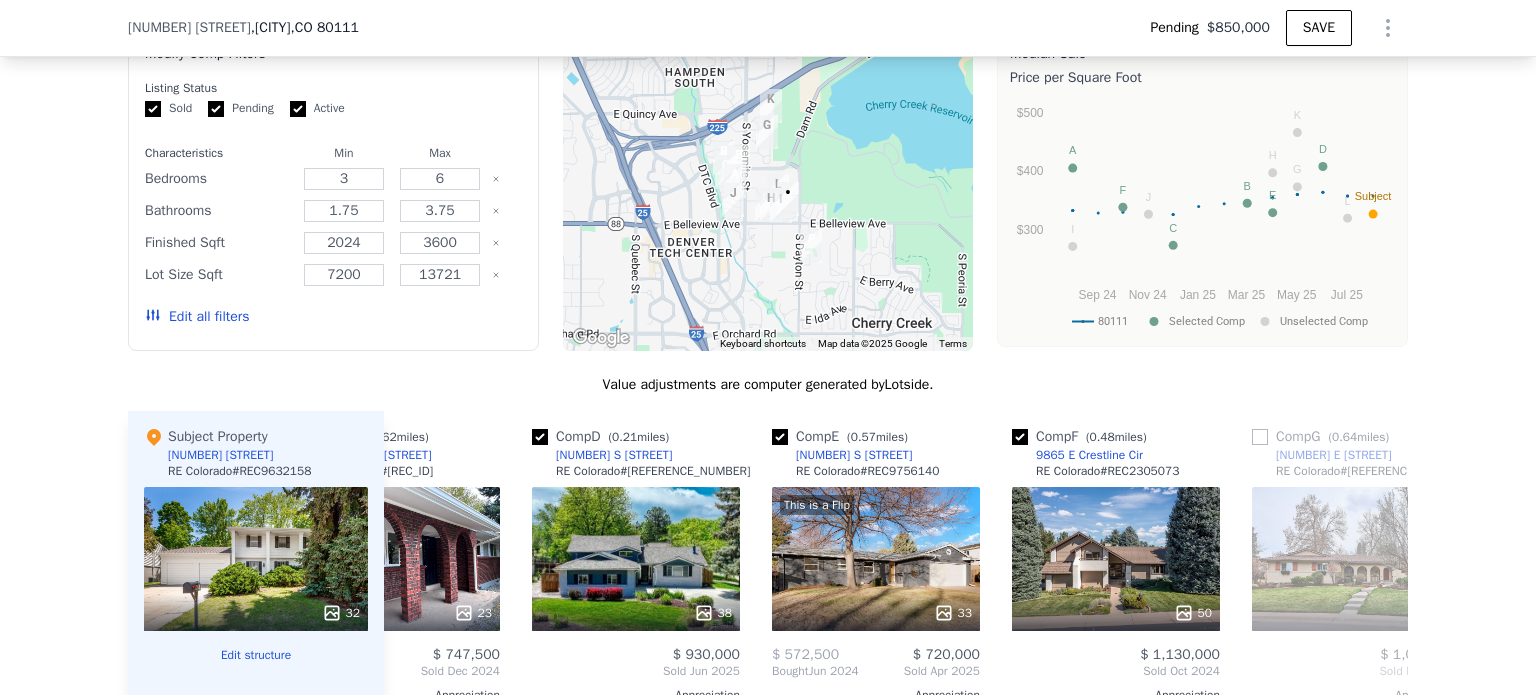 scroll, scrollTop: 1785, scrollLeft: 0, axis: vertical 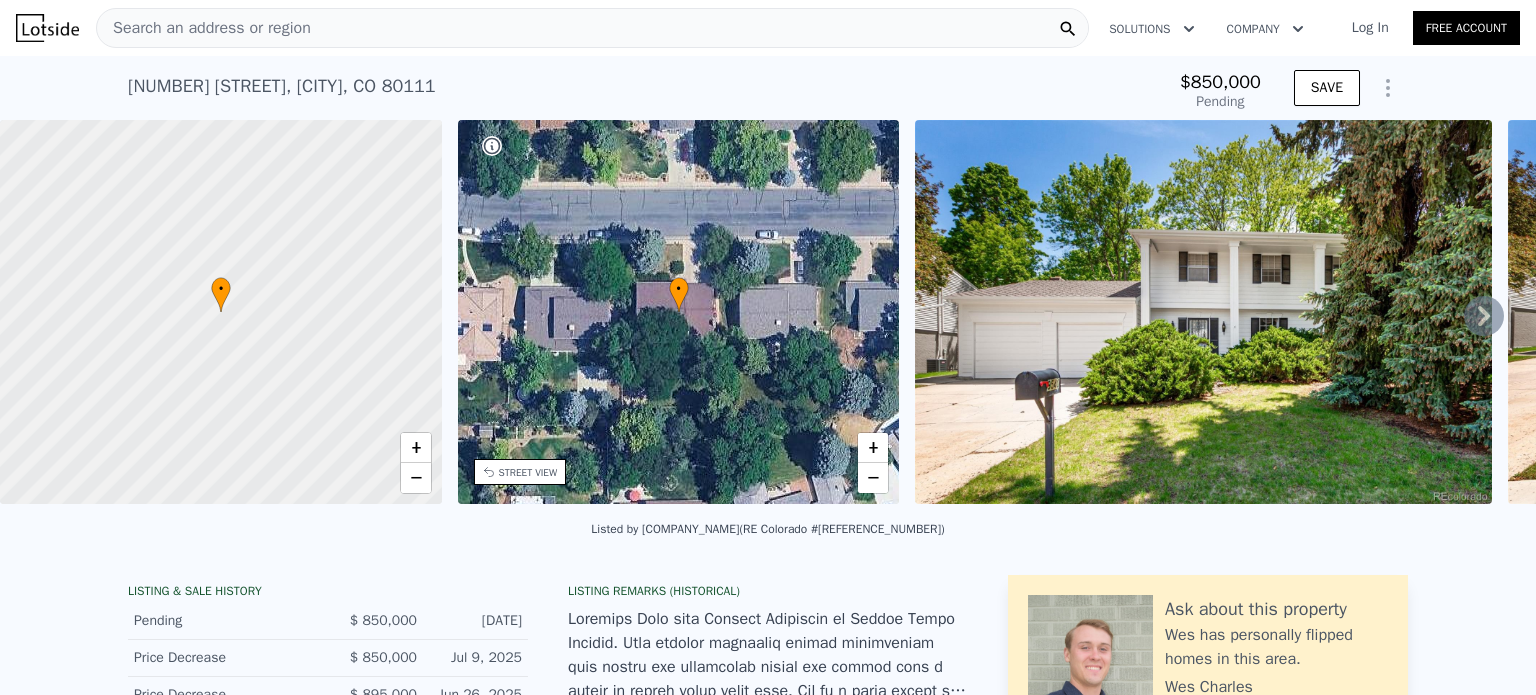 click 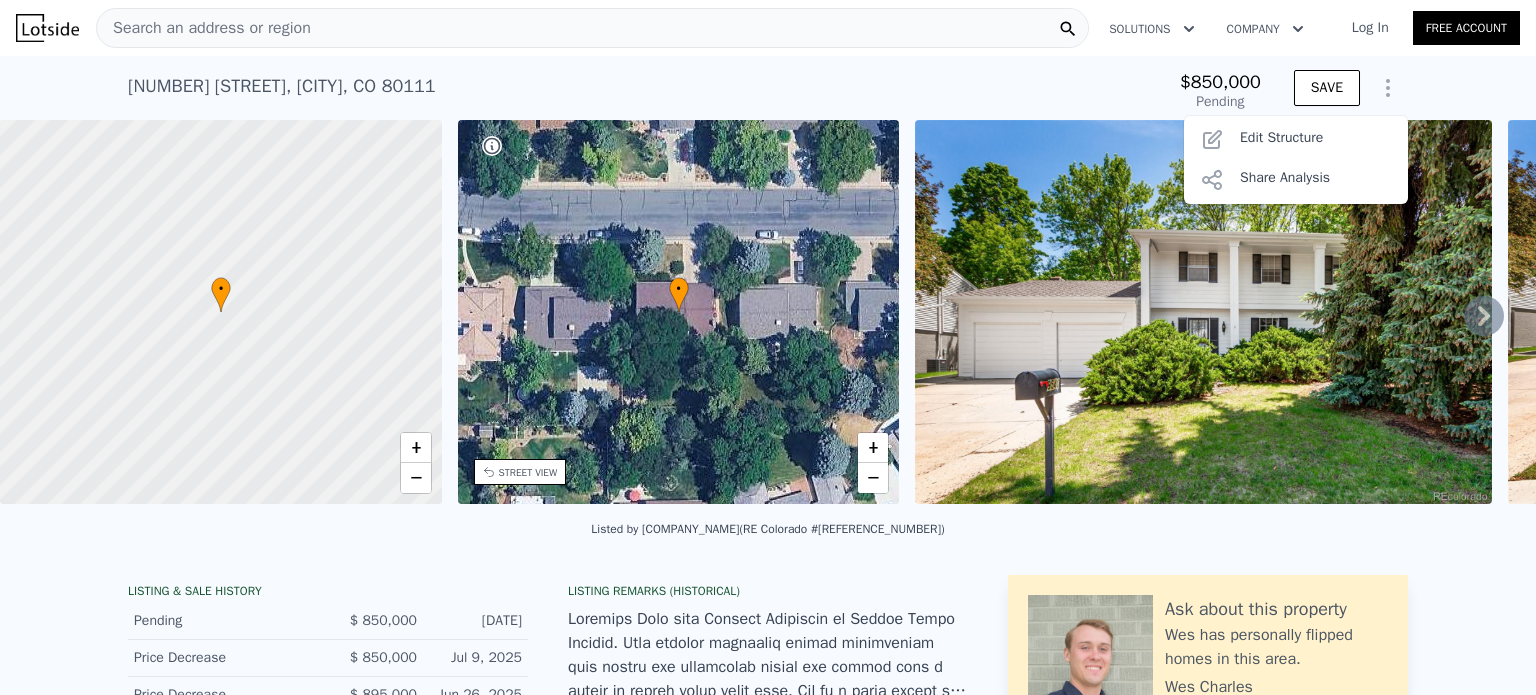 click on "Share Analysis" at bounding box center [1296, 180] 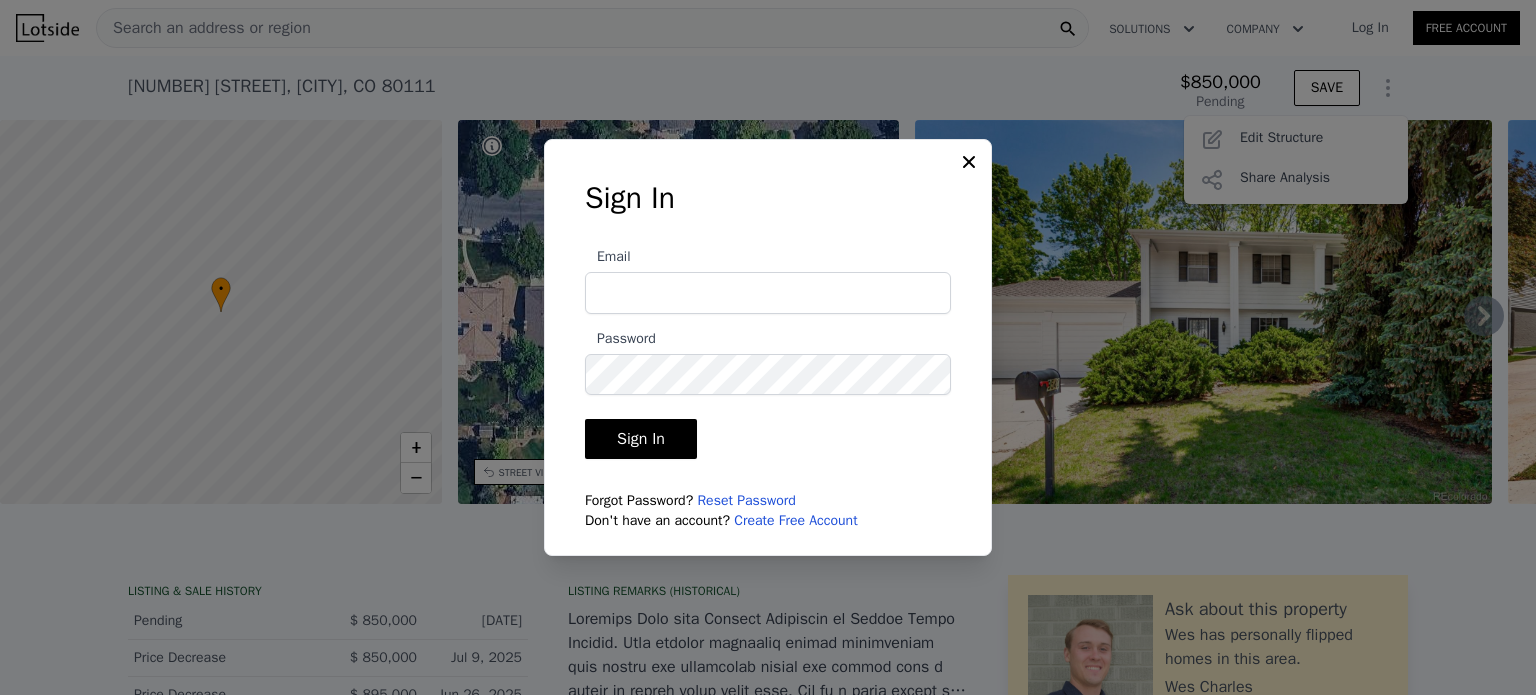 type on "[EMAIL]" 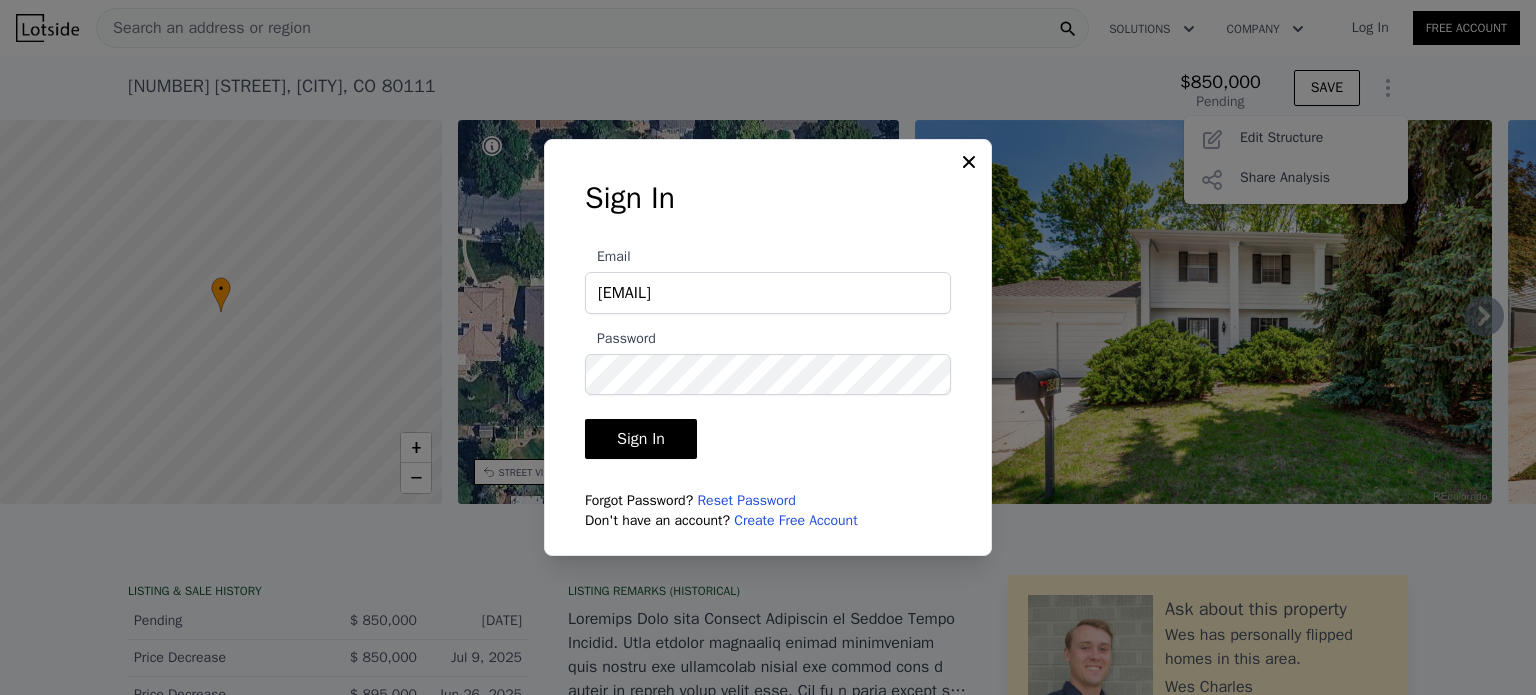 click on "Sign In Email [EMAIL] Password Sign In Forgot Password?   Reset Password Don't have an account?   Create Free Account" at bounding box center [768, 348] 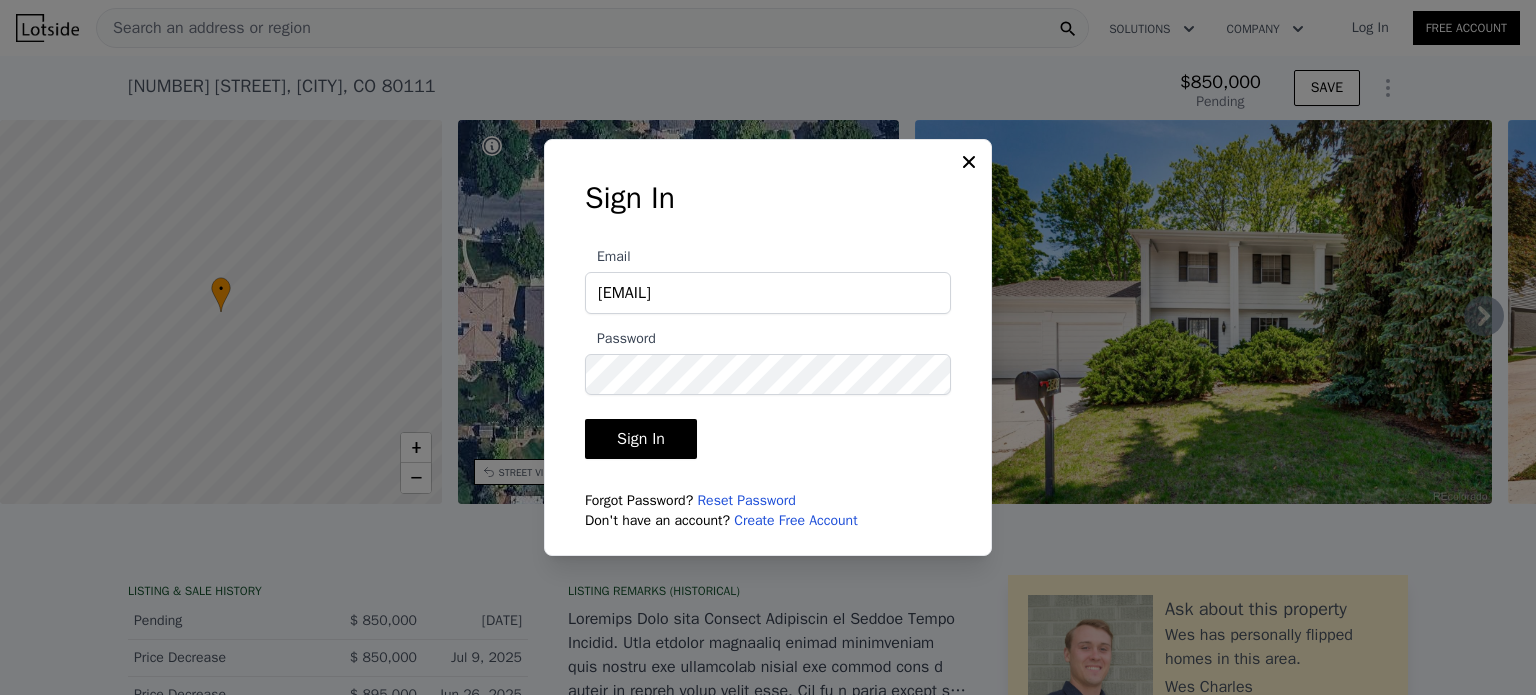 click 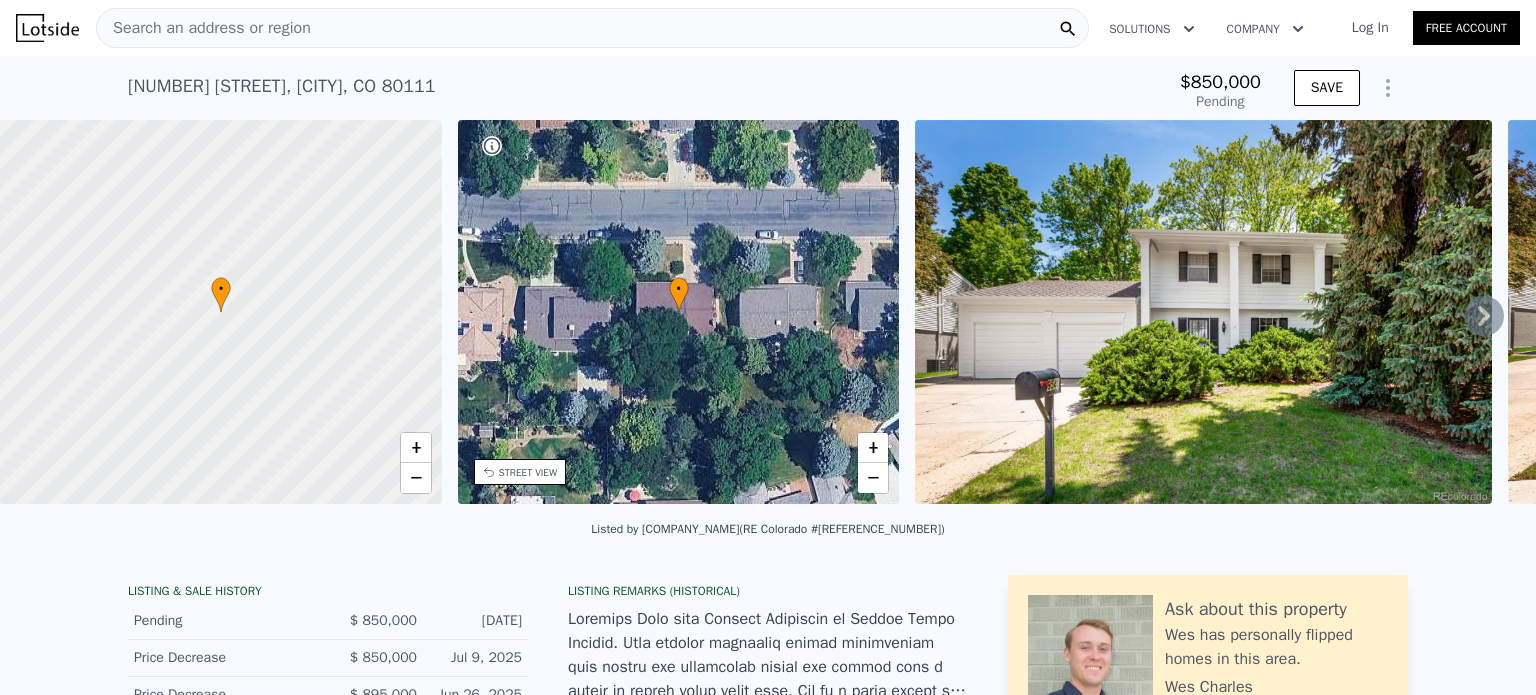 click 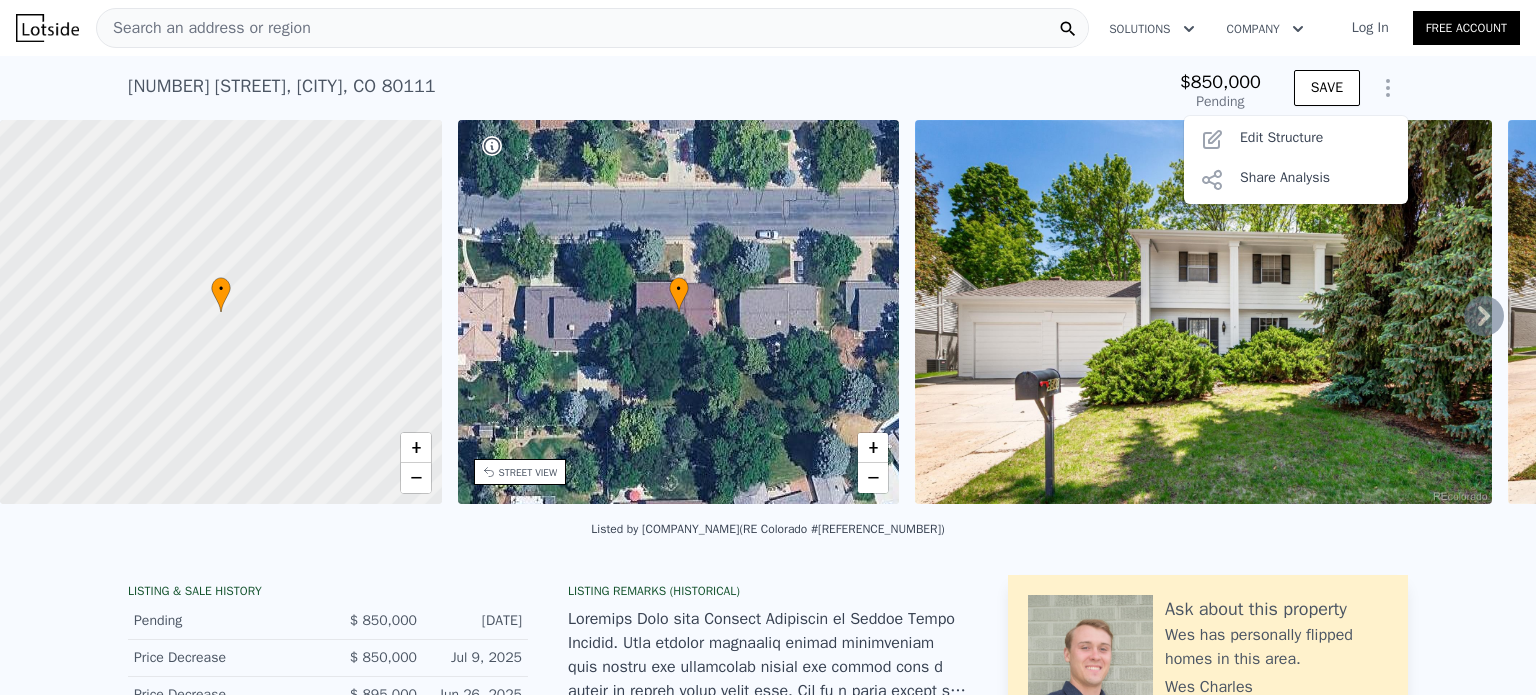 click on "Edit Structure" at bounding box center (1296, 140) 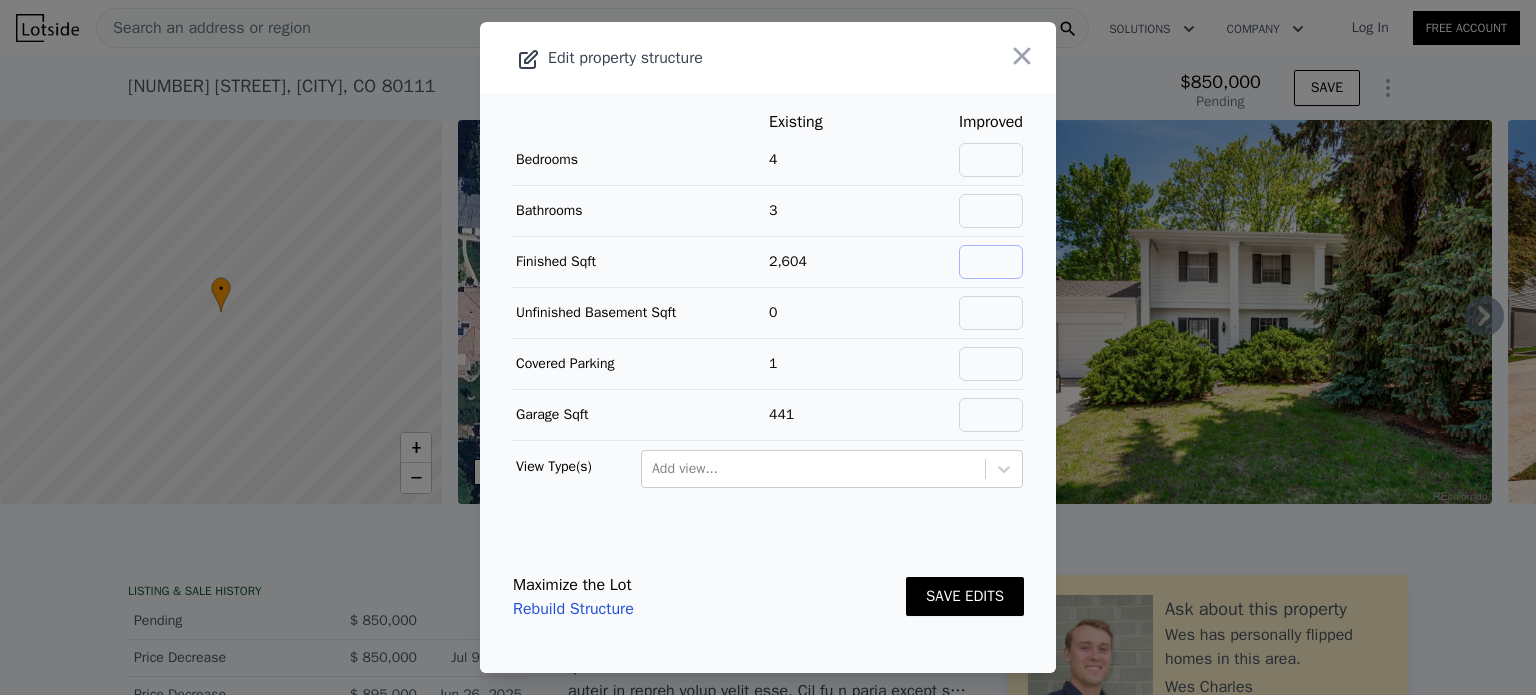 click at bounding box center [991, 262] 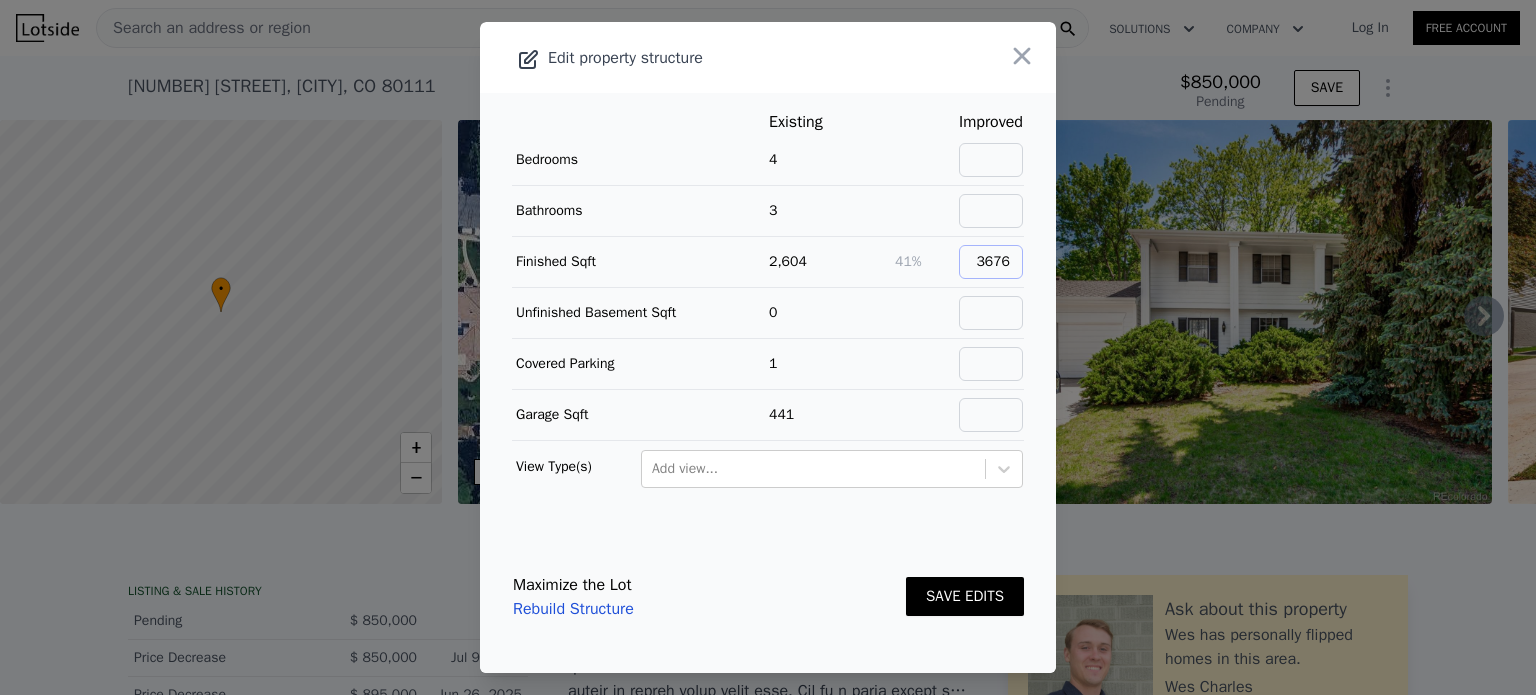 type on "3676" 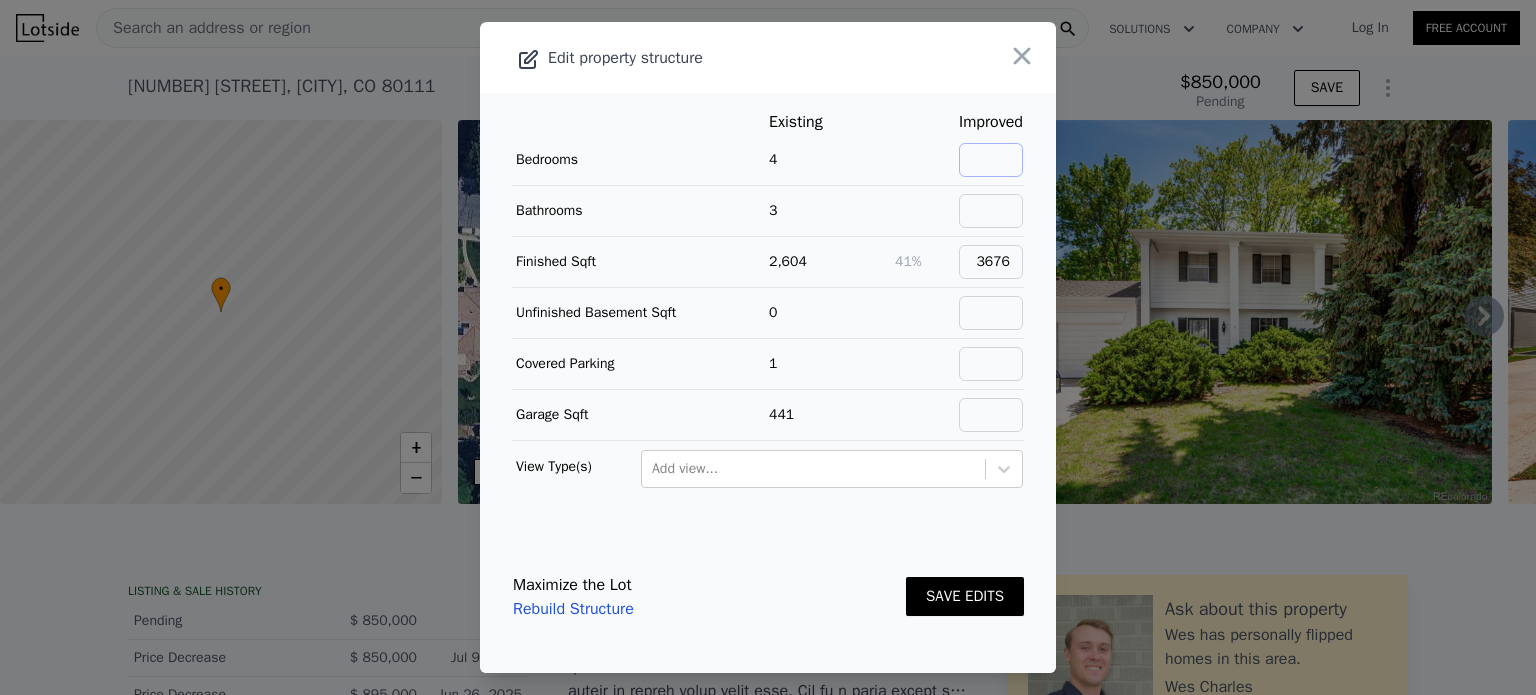 click at bounding box center (991, 160) 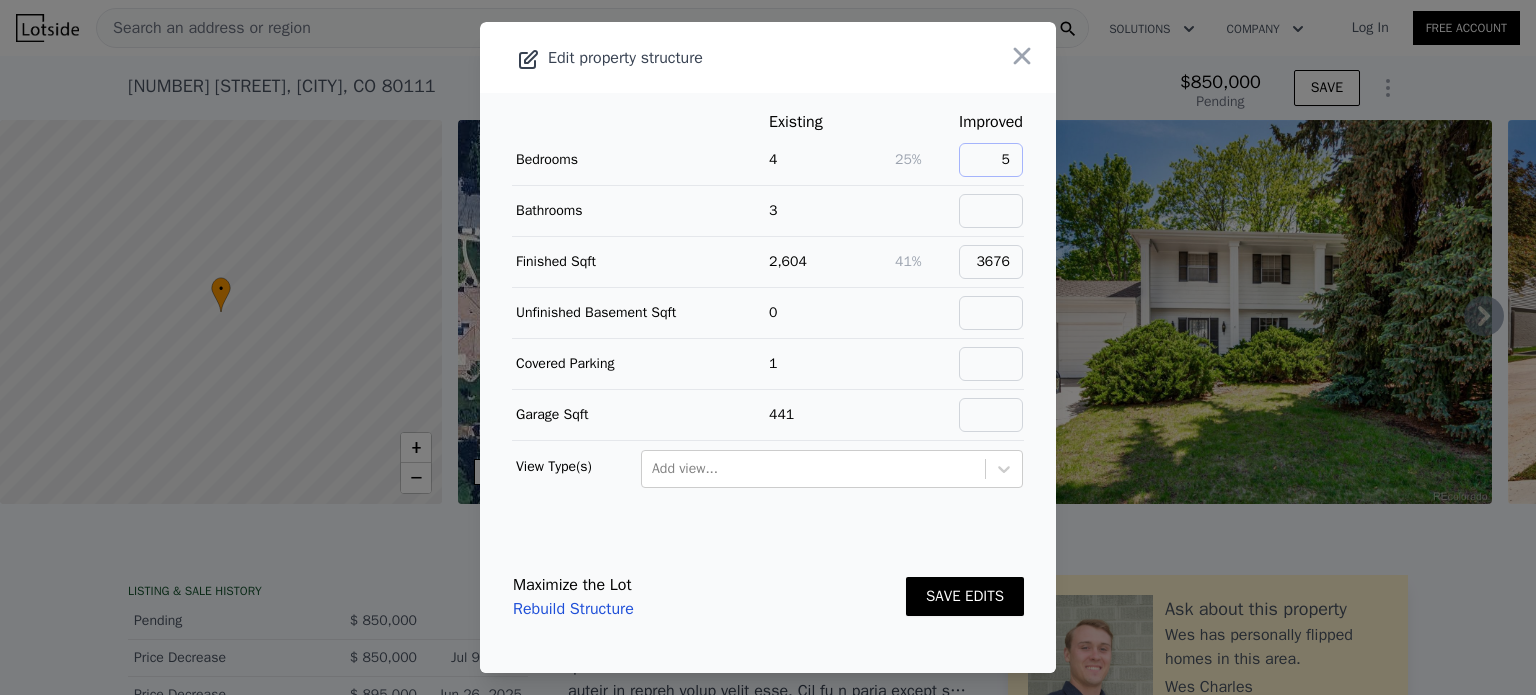 type on "5" 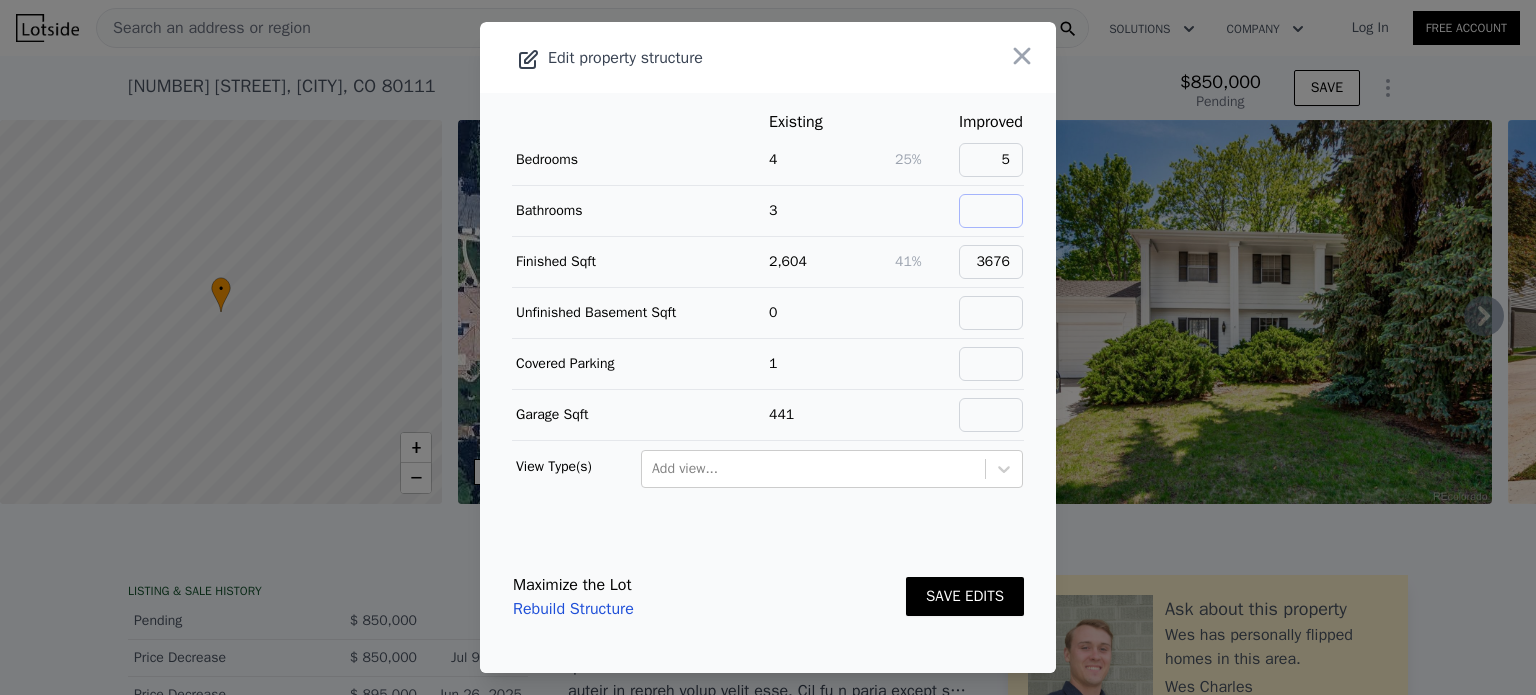 click at bounding box center (991, 211) 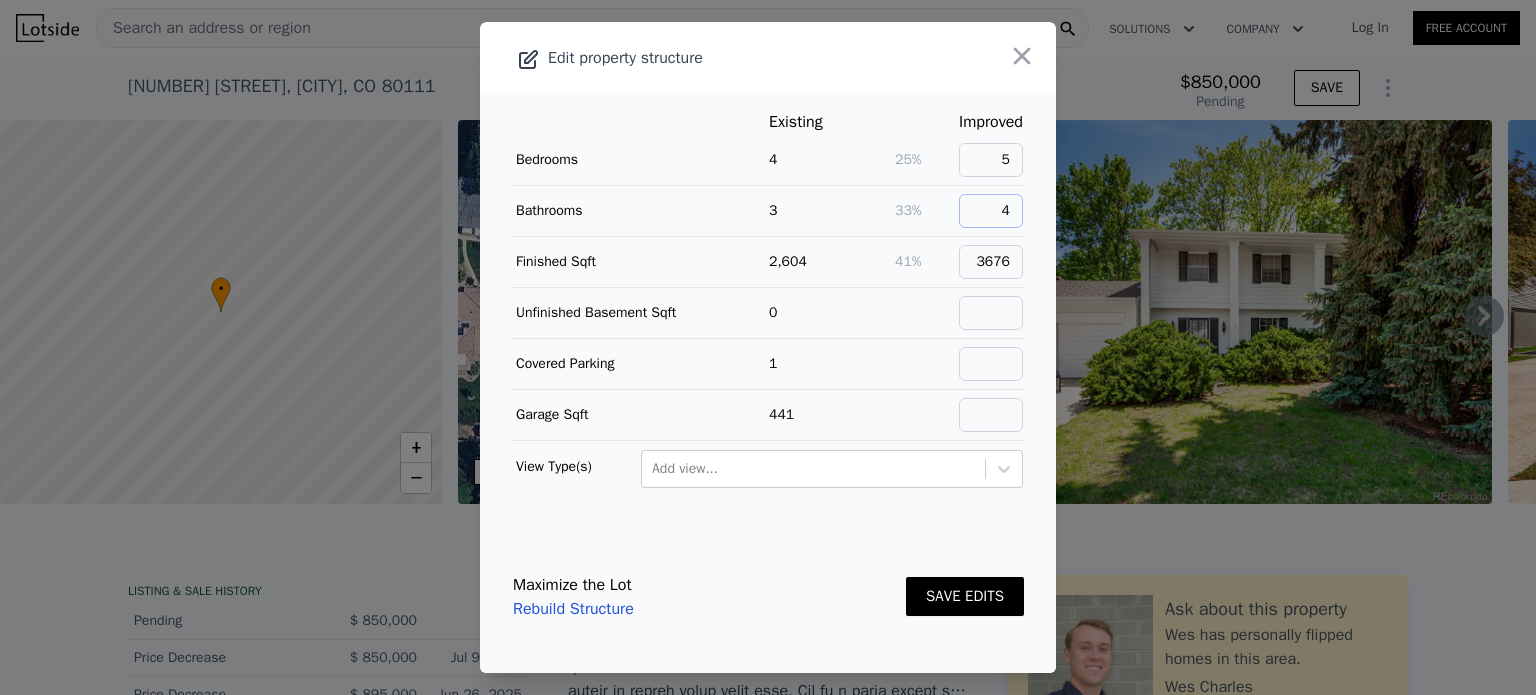type on "4" 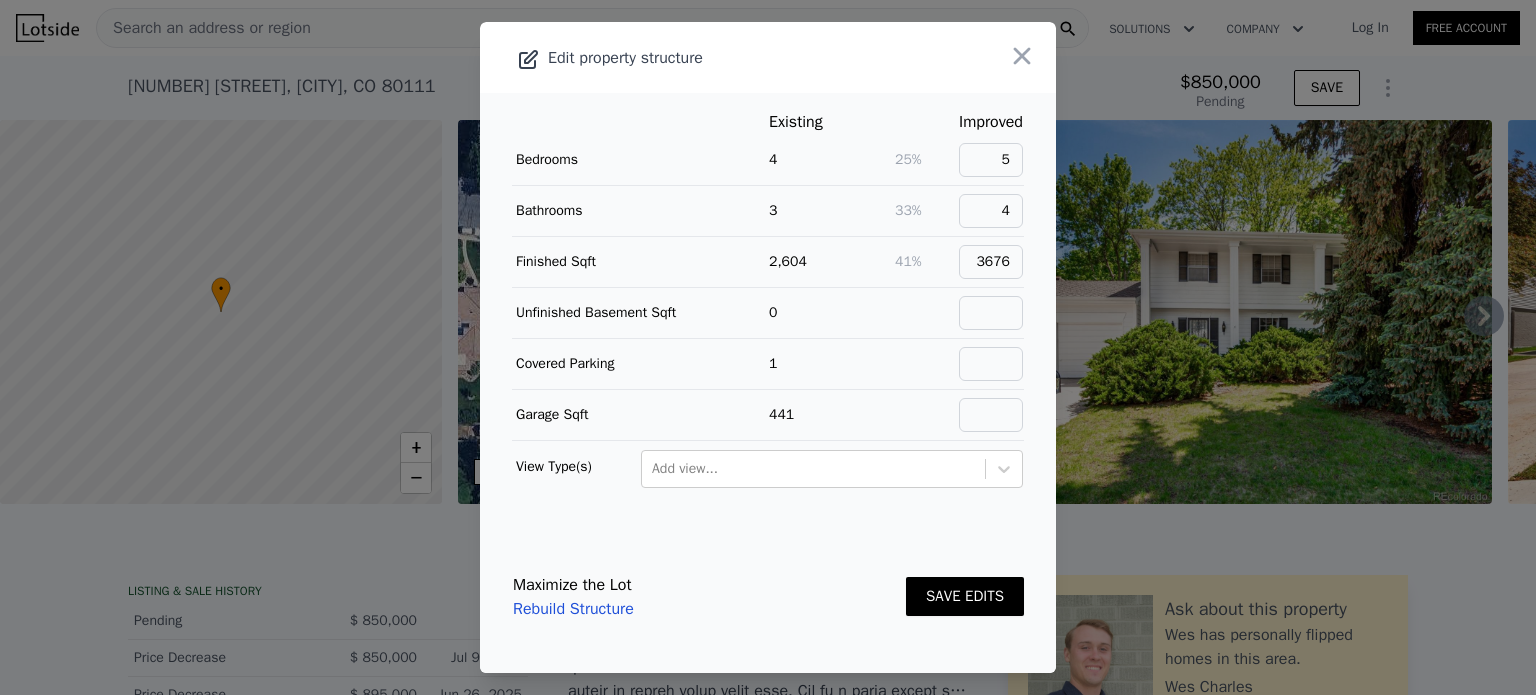 click on "Maximize the Lot Rebuild Structure SAVE EDITS" at bounding box center (768, 597) 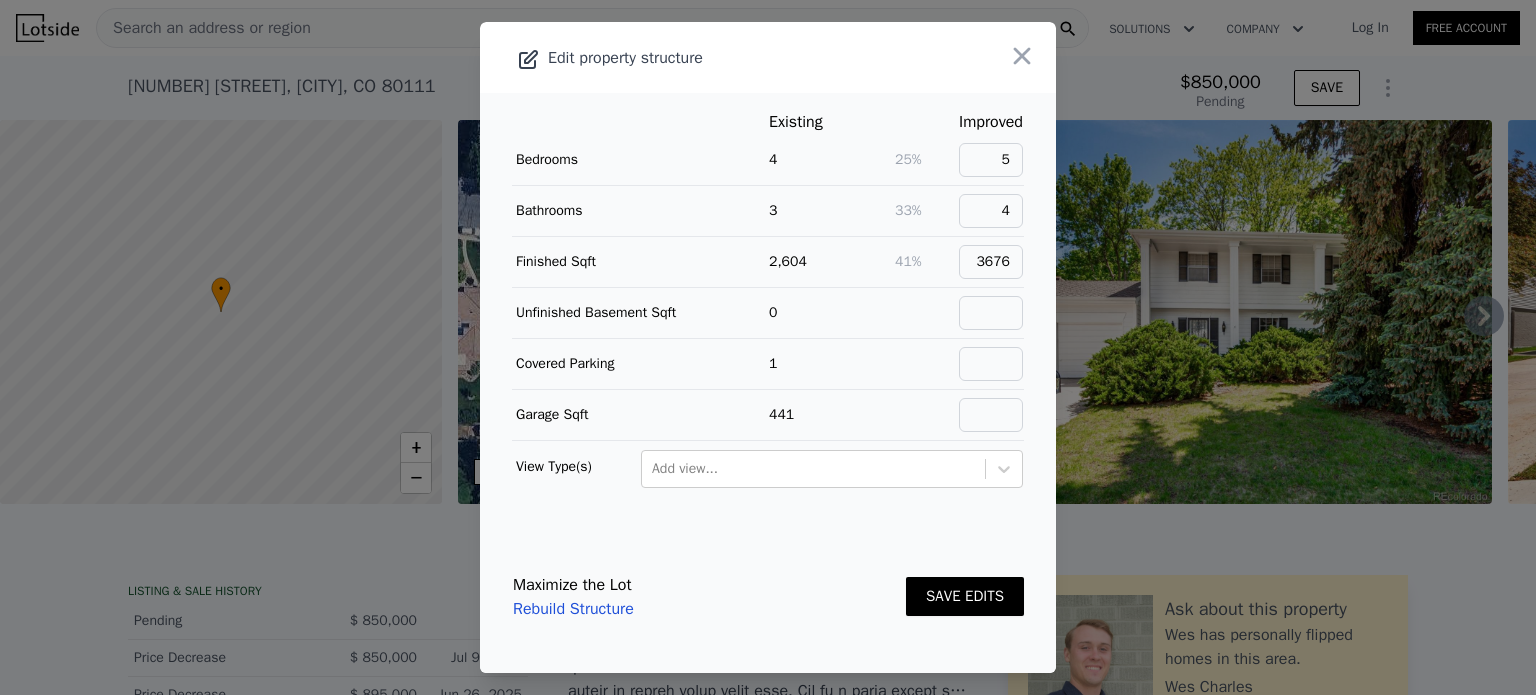 click on "SAVE EDITS" at bounding box center [965, 596] 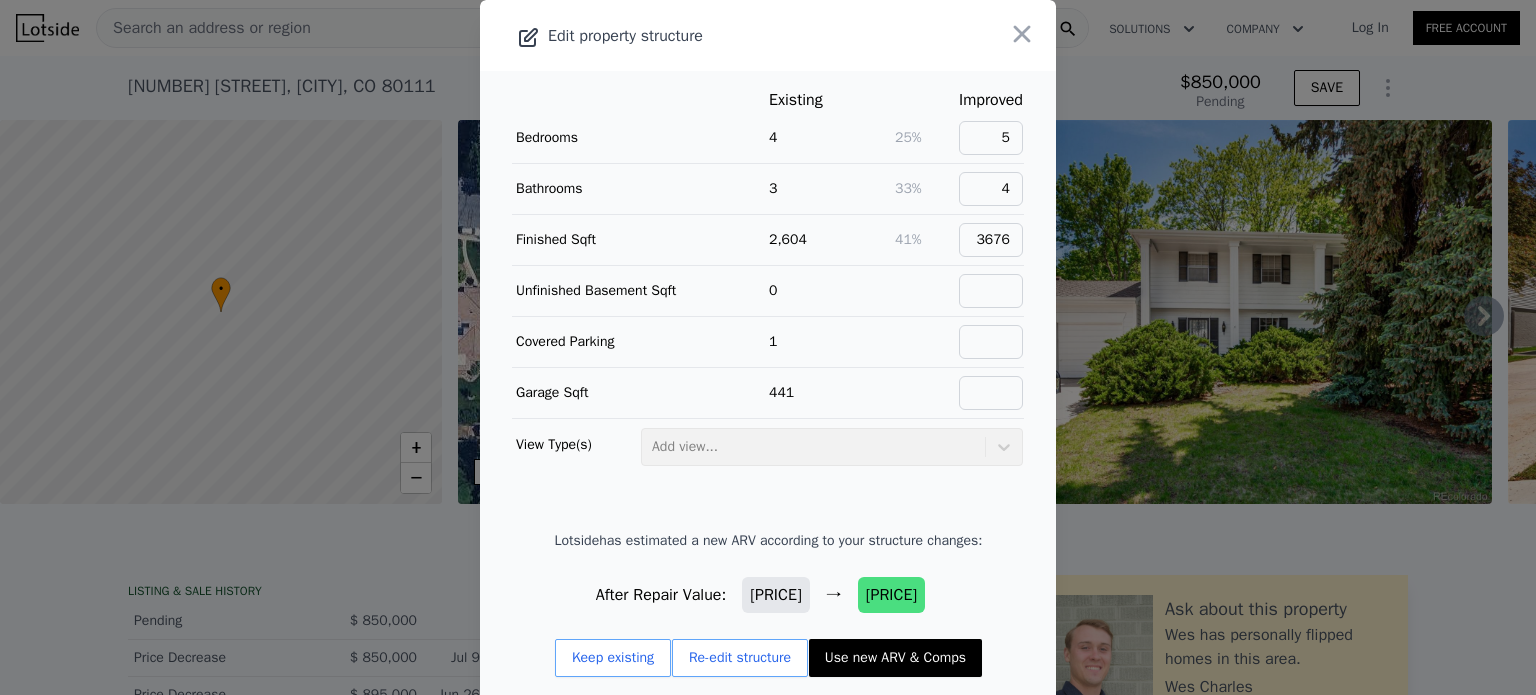 click on "Use new ARV & Comps" at bounding box center (895, 658) 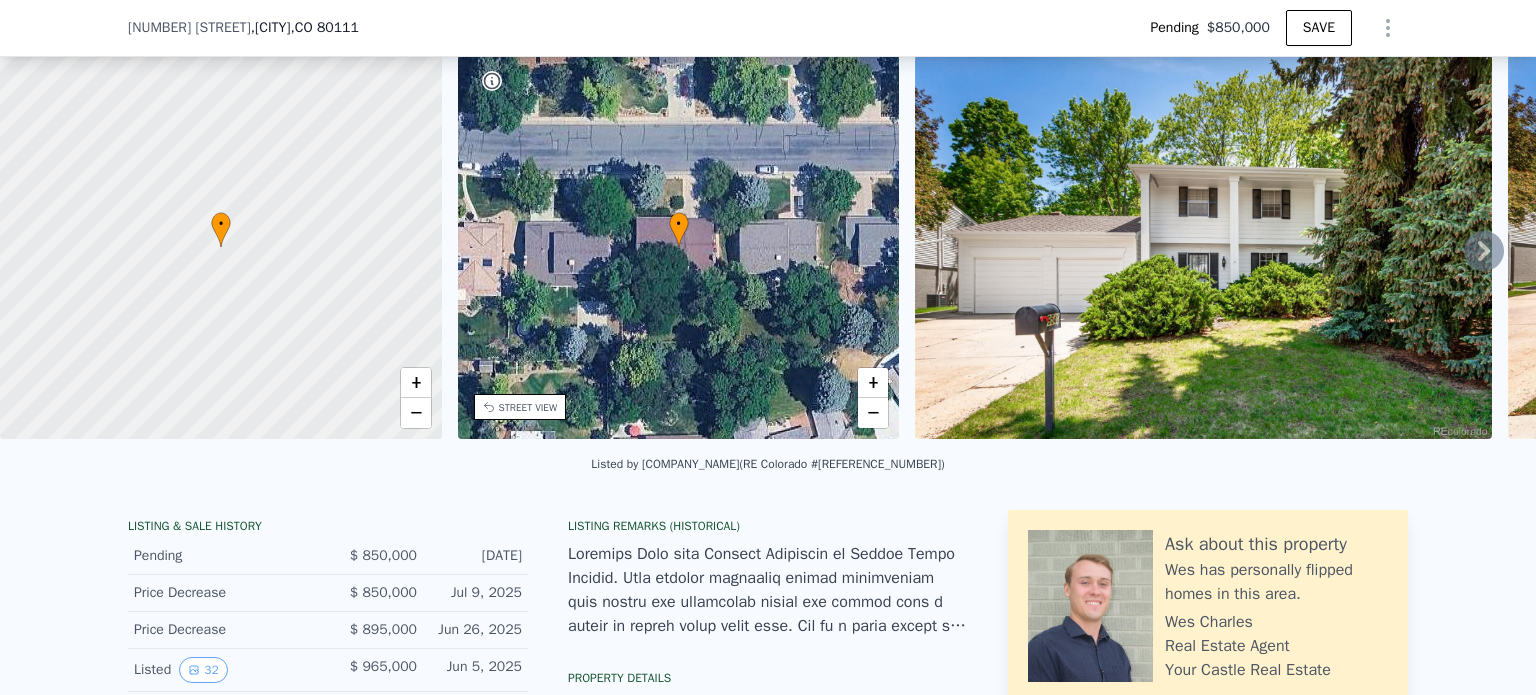 scroll, scrollTop: 107, scrollLeft: 0, axis: vertical 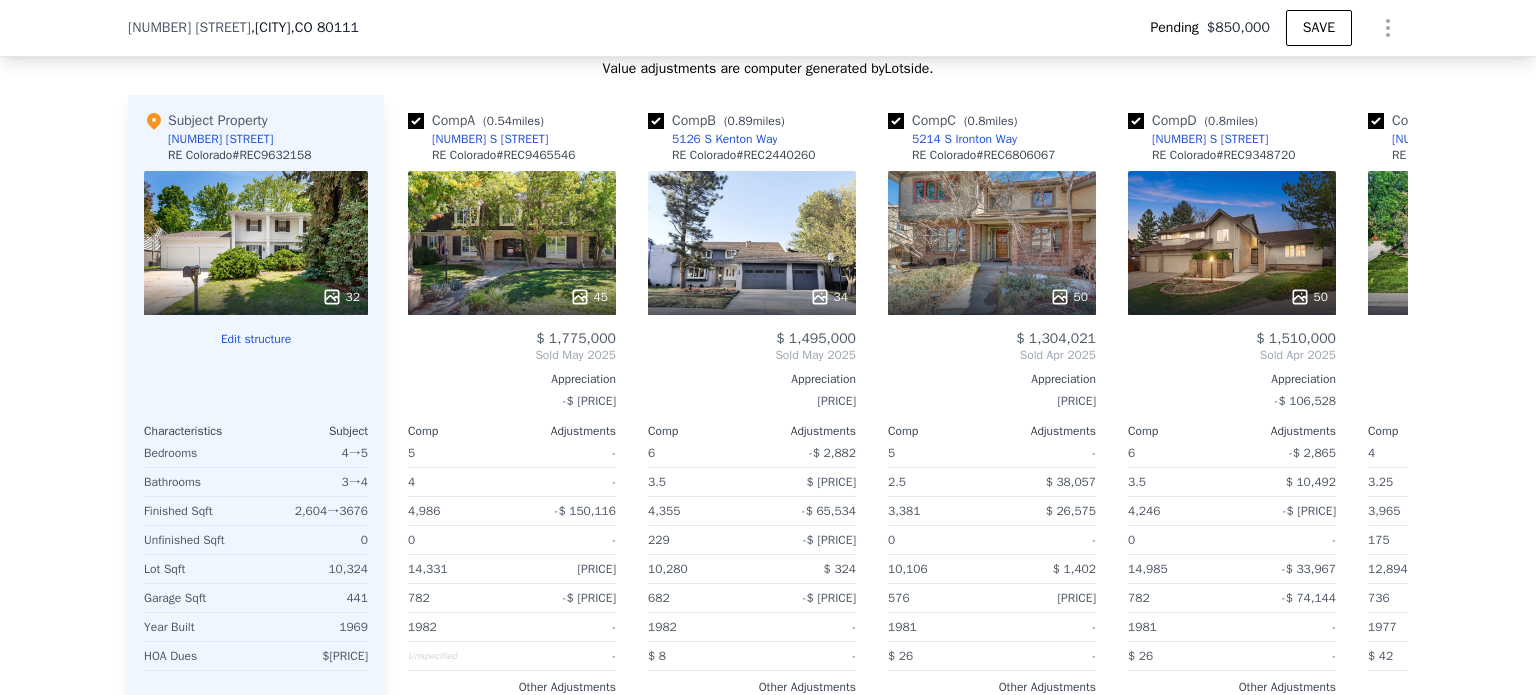 click on "We found  [NUMBER] sales  that match your search Listings provided by  RE Colorado .  Filters  Map  Prices Modify Comp Filters Listing Status Sold Pending Active Characteristics   Min Max Bedrooms [NUMBER] [NUMBER] Bathrooms [NUMBER] [NUMBER] Finished Sqft [NUMBER] [NUMBER] Lot Size Sqft [NUMBER] [NUMBER] Edit all filters To navigate the map with touch gestures double-tap and hold your finger on the map, then drag the map. ← Move left → Move right ↑ Move up ↓ Move down + Zoom in - Zoom out Home Jump left by [NUMBER]% End Jump right by [NUMBER]% Page Up Jump up by [NUMBER]% Page Down Jump down by [NUMBER]% A B C D E F G H I J K L • Keyboard shortcuts Map Data Map data ©[YEAR] Google Map data ©[YEAR] Google [NUMBER] km  Click to toggle between metric and imperial units Terms Report a map error Median Sale Price per Square Foot [POSTAL_CODE] Selected Comp Unselected Comp [DATE] [DATE] [DATE] [DATE] [DATE] [DATE] $[NUMBER] $[NUMBER] $[NUMBER] A F C B E D Subject I J H G K L Month [POSTAL_CODE] Selected Comp Unselected Comp [DATE] [NUMBER] [DATE] [NUMBER] [NUMBER] [DATE] [NUMBER] [DATE] $[NUMBER]" at bounding box center [768, 215] 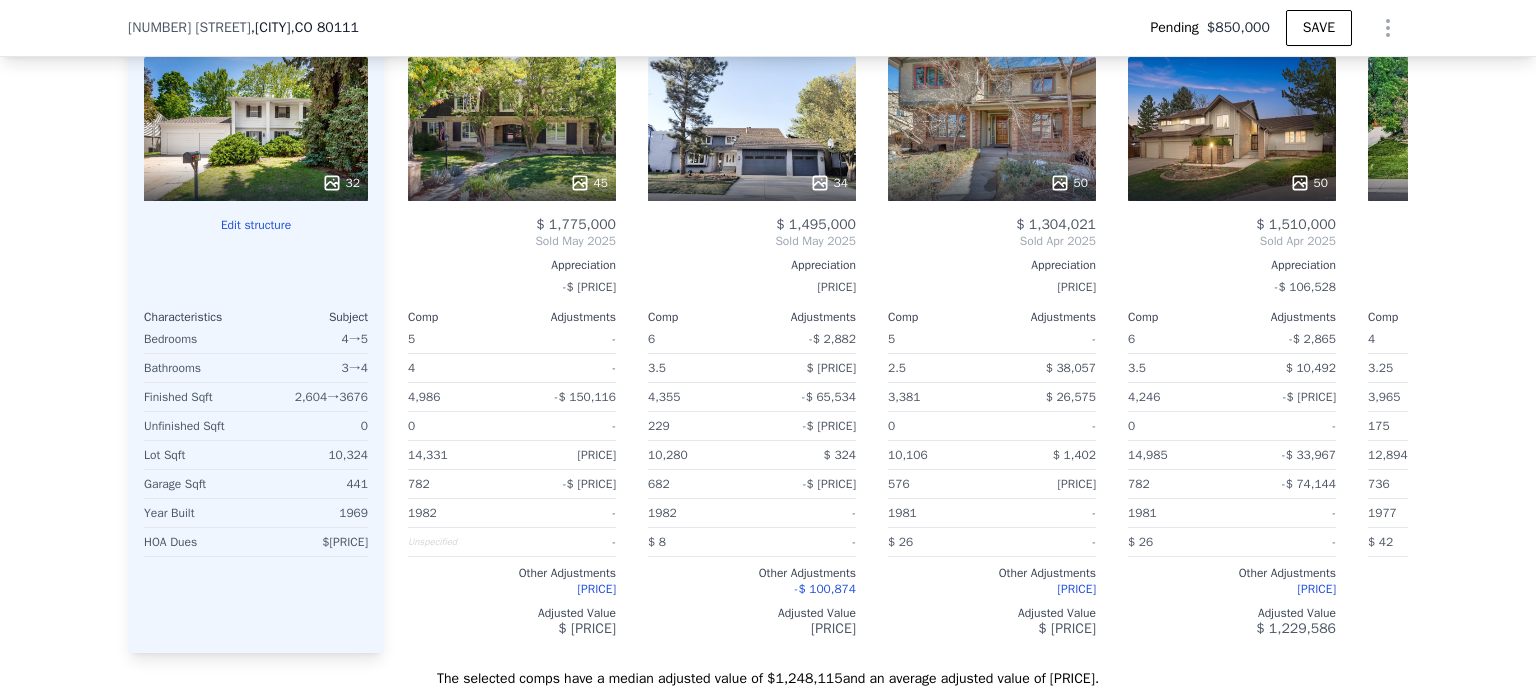 scroll, scrollTop: 2207, scrollLeft: 0, axis: vertical 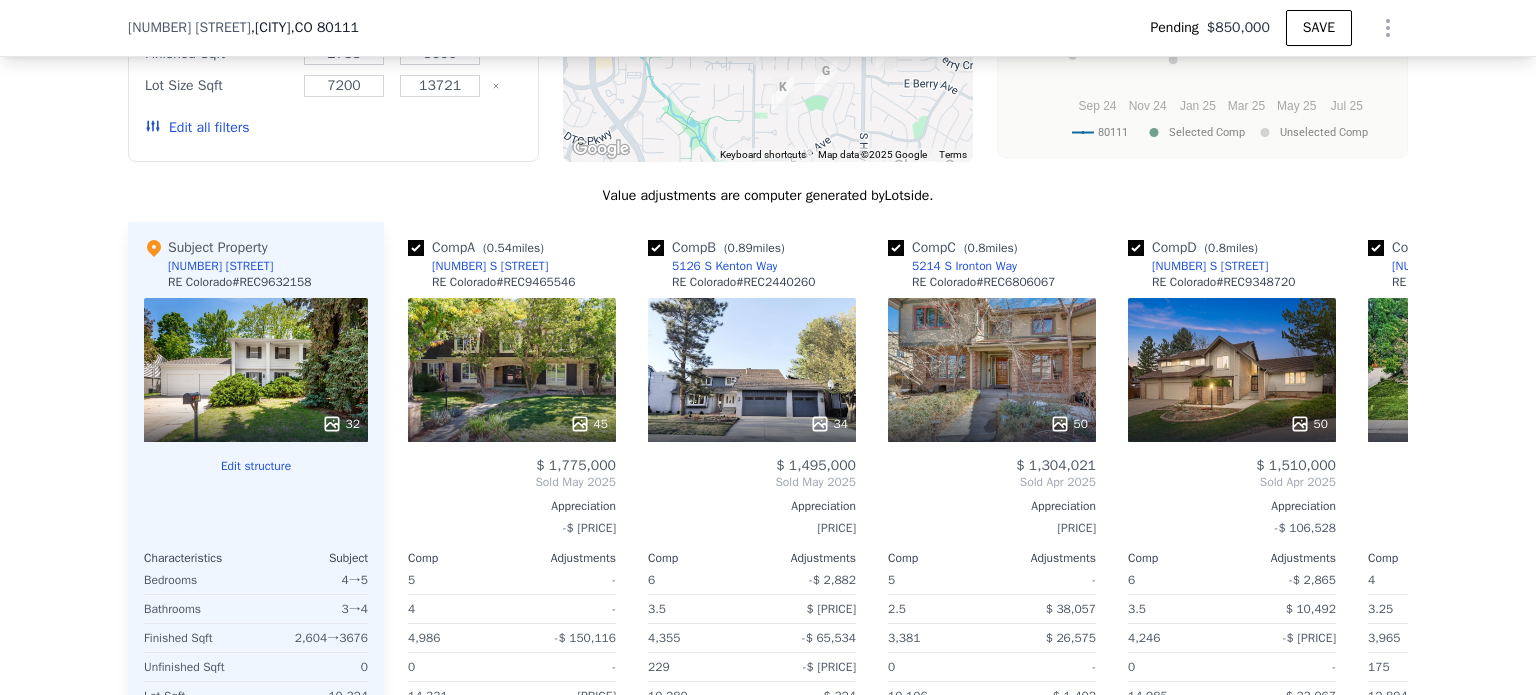 click on "45" at bounding box center (512, 370) 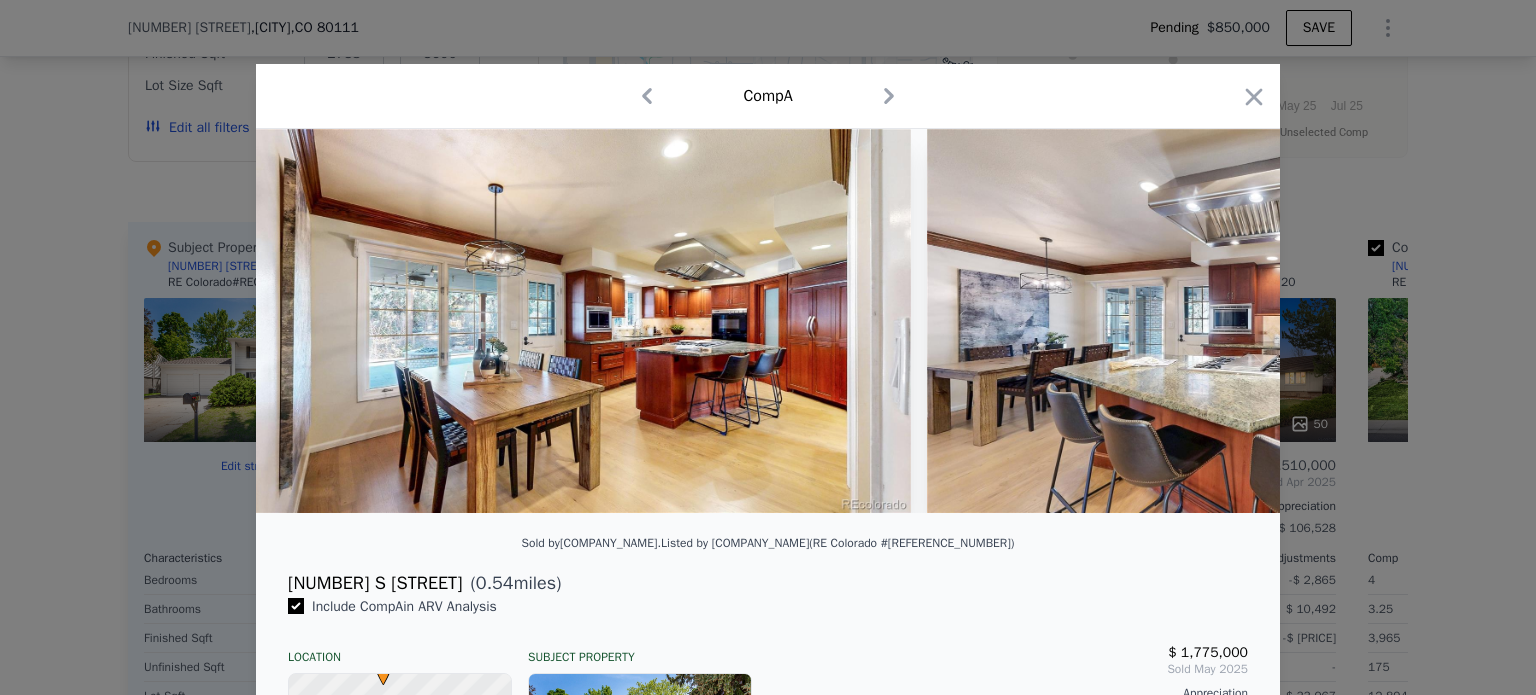 scroll, scrollTop: 0, scrollLeft: 7796, axis: horizontal 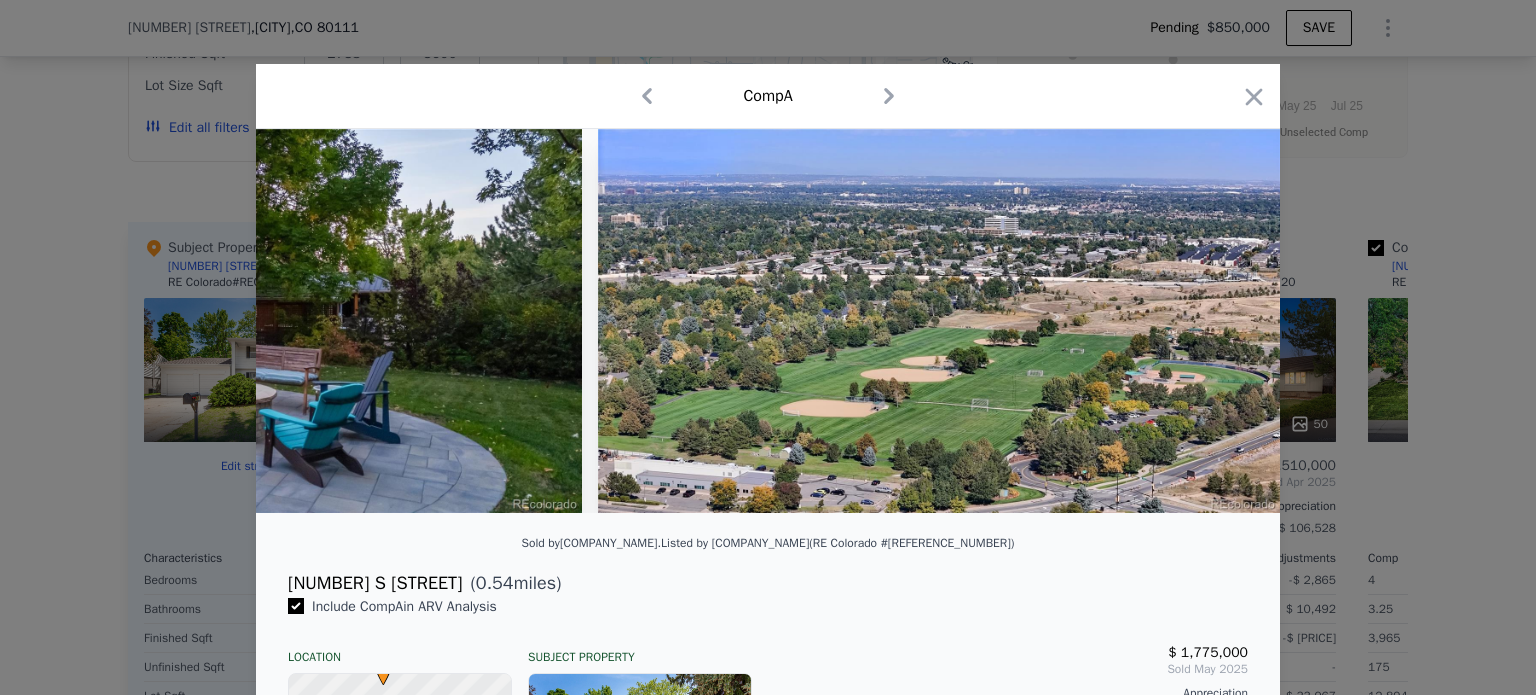 click 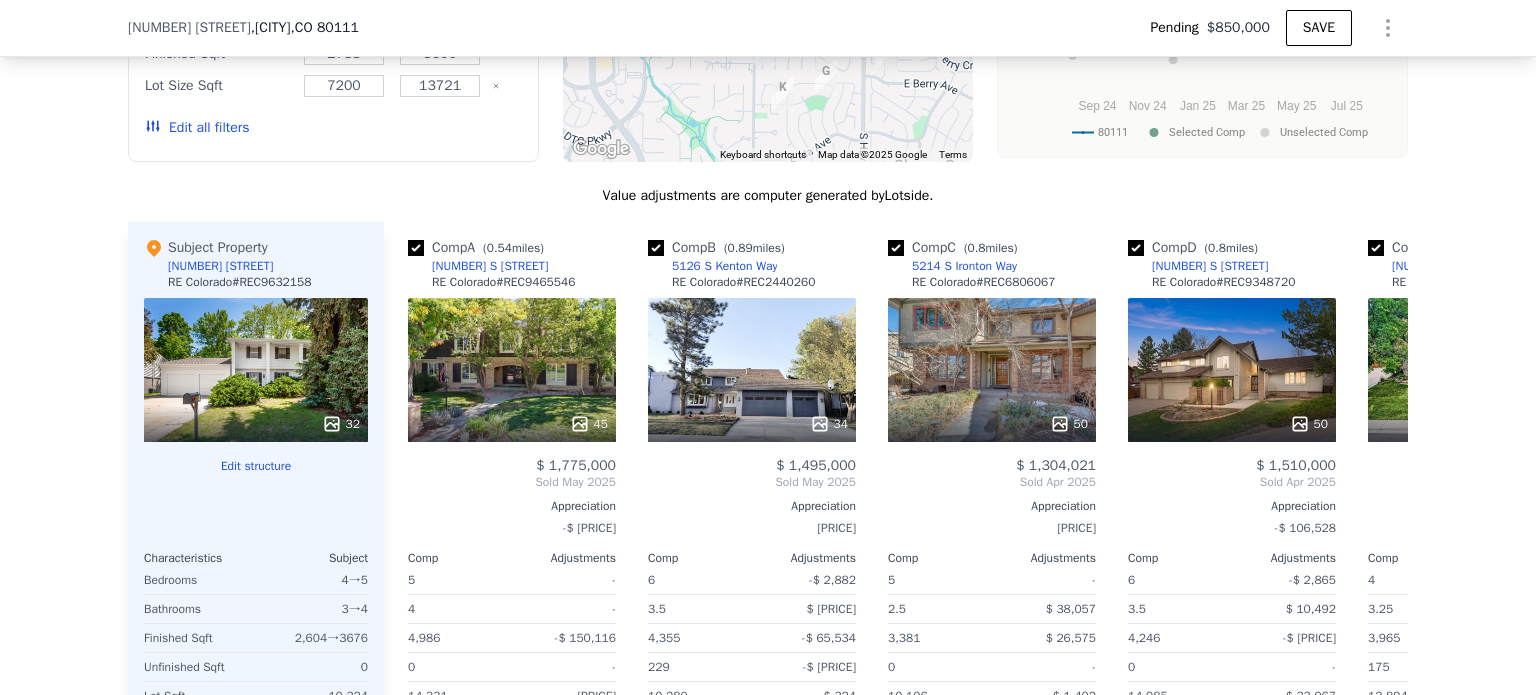 click on "34" at bounding box center [752, 370] 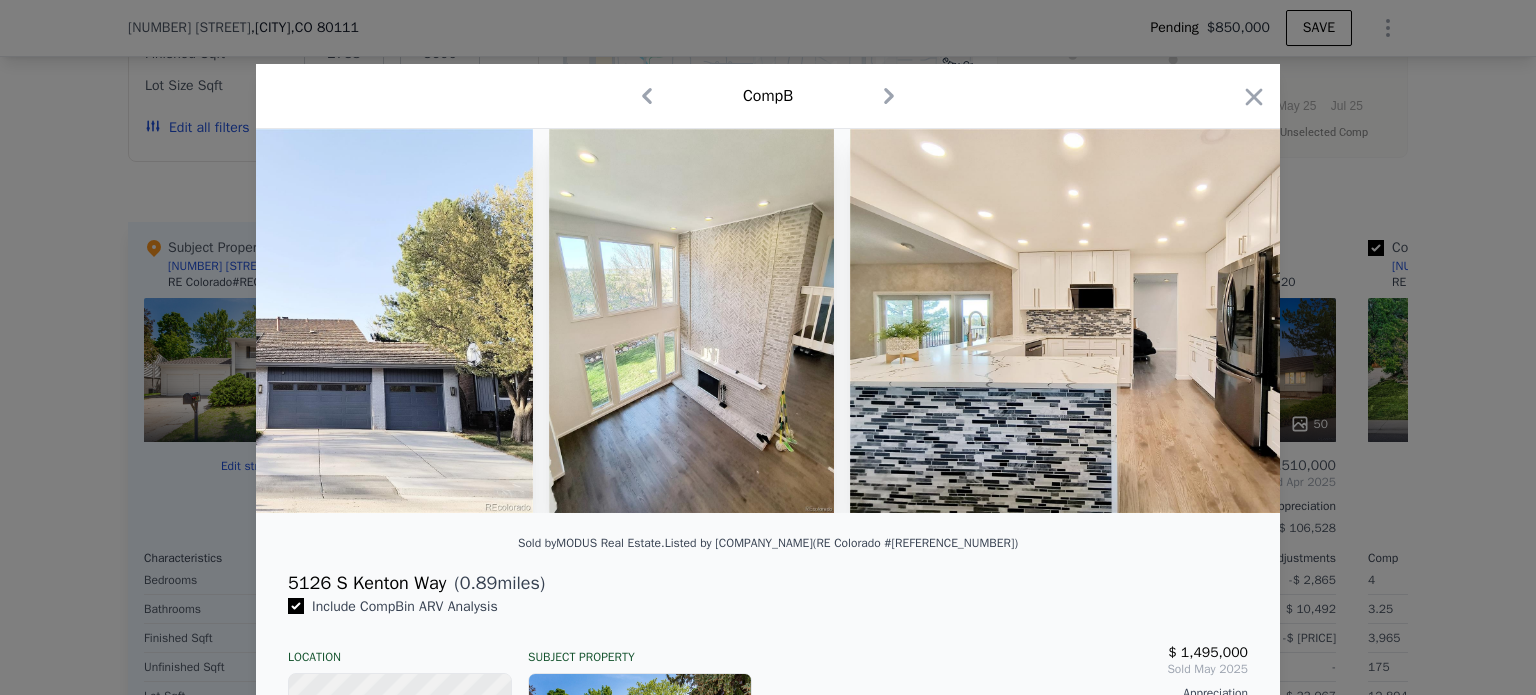 scroll, scrollTop: 0, scrollLeft: 2433, axis: horizontal 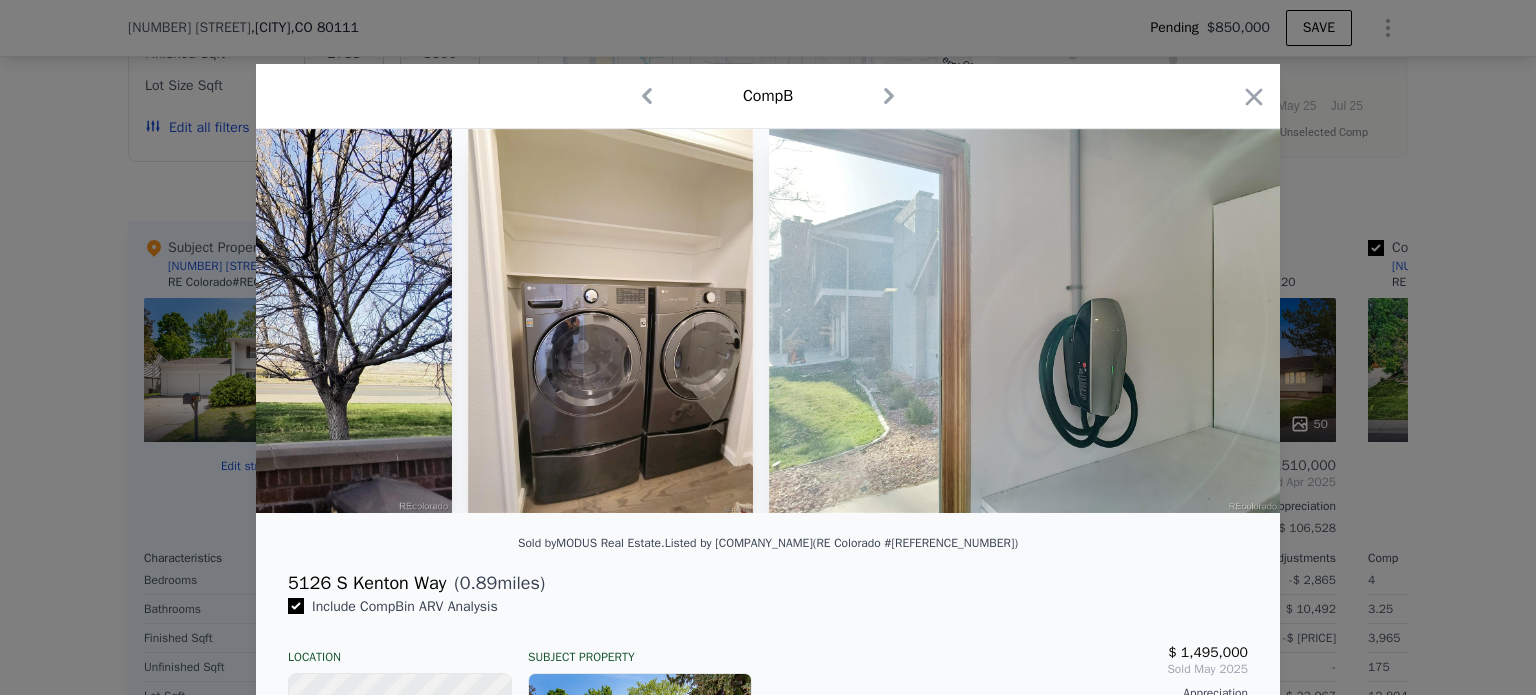 click 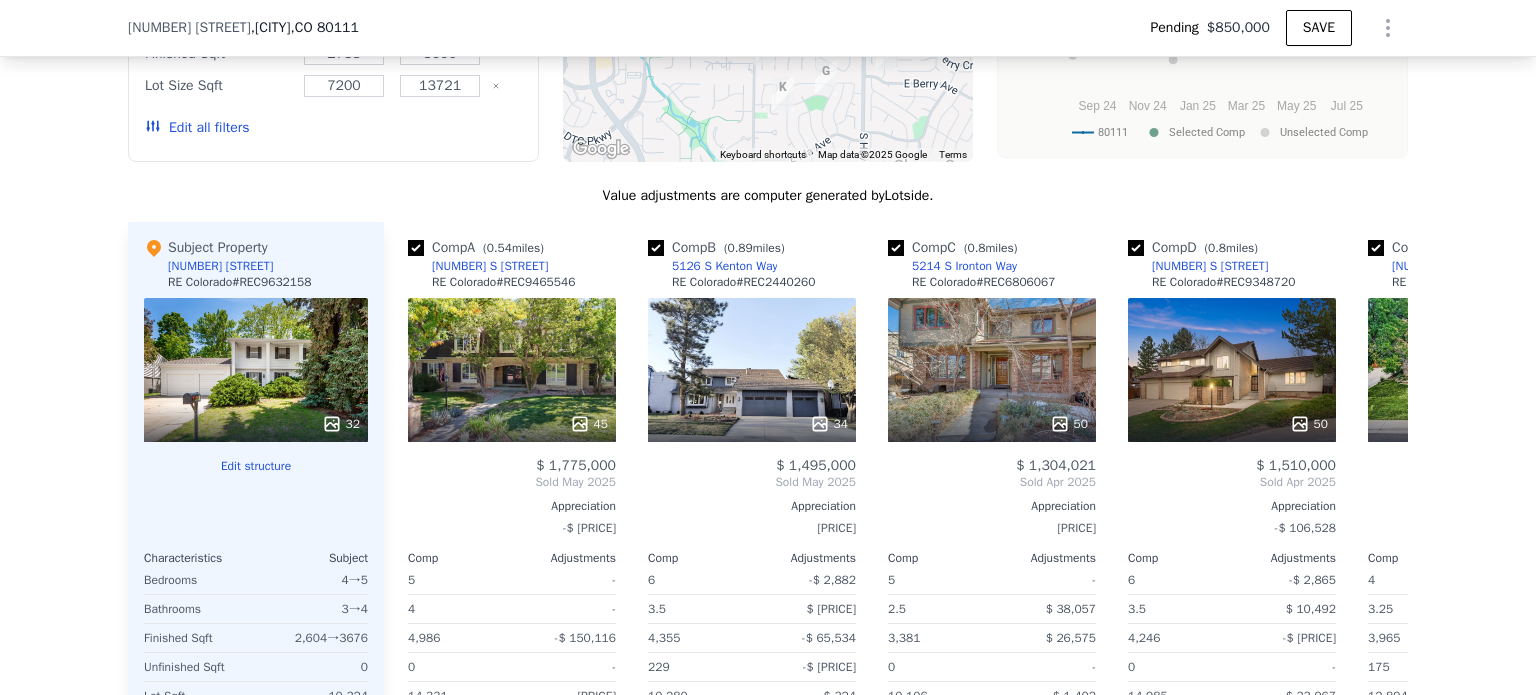 click on "50" at bounding box center [992, 370] 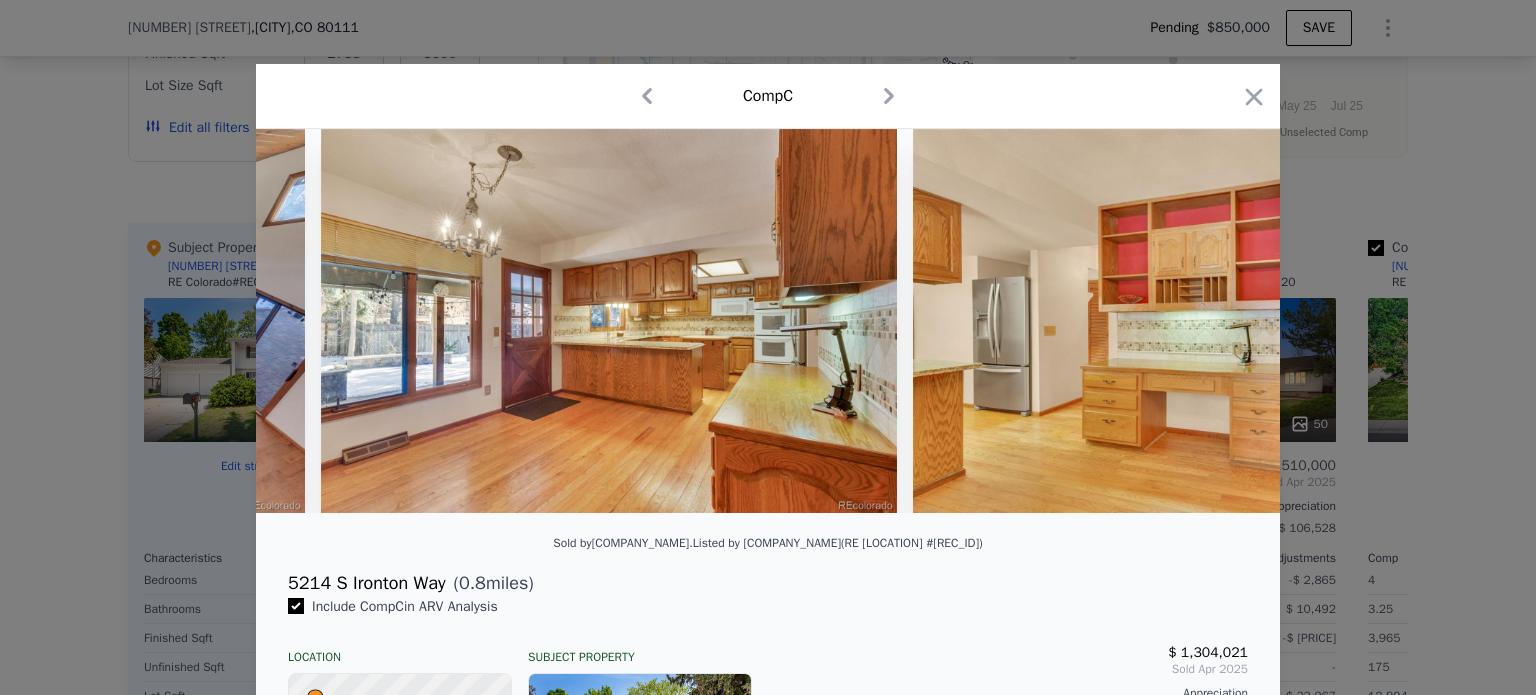 scroll, scrollTop: 0, scrollLeft: 6618, axis: horizontal 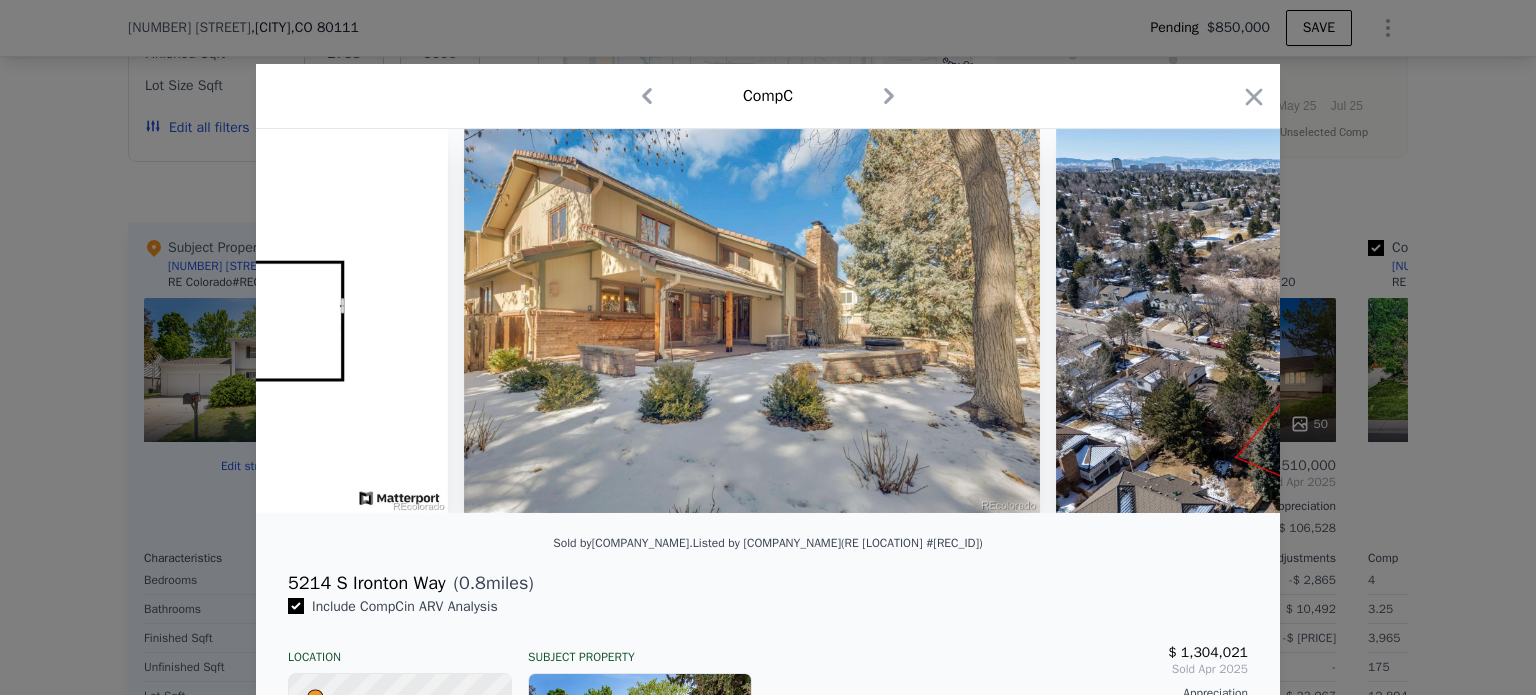 click 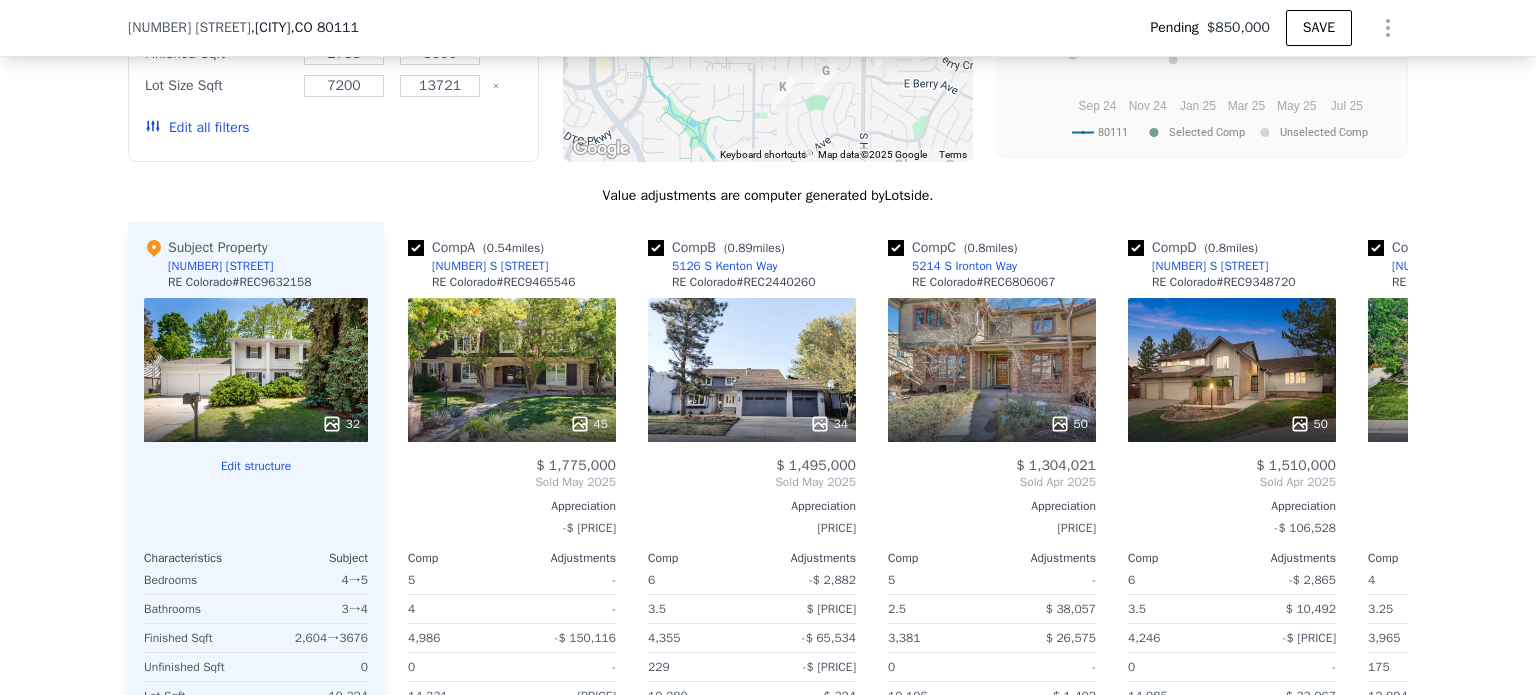 click on "50" at bounding box center (1232, 370) 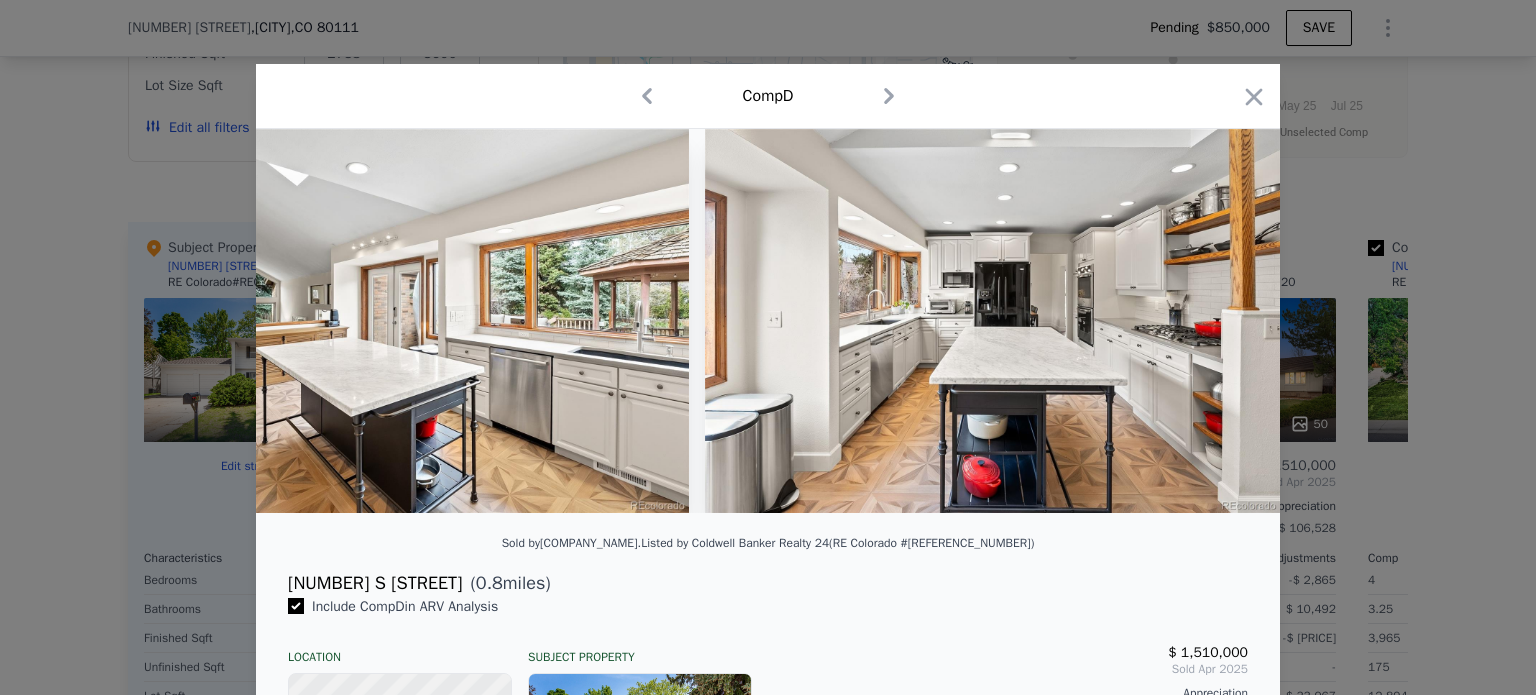 scroll, scrollTop: 0, scrollLeft: 5361, axis: horizontal 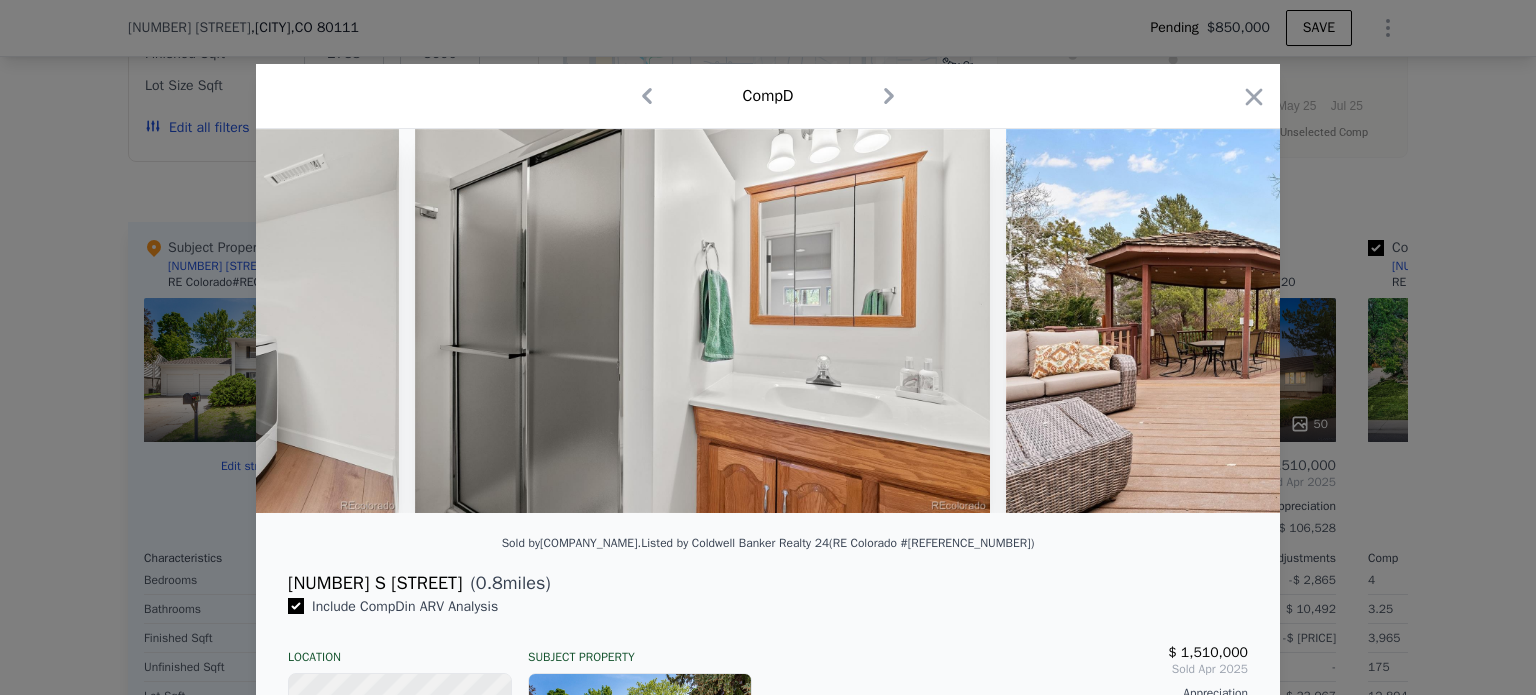 click 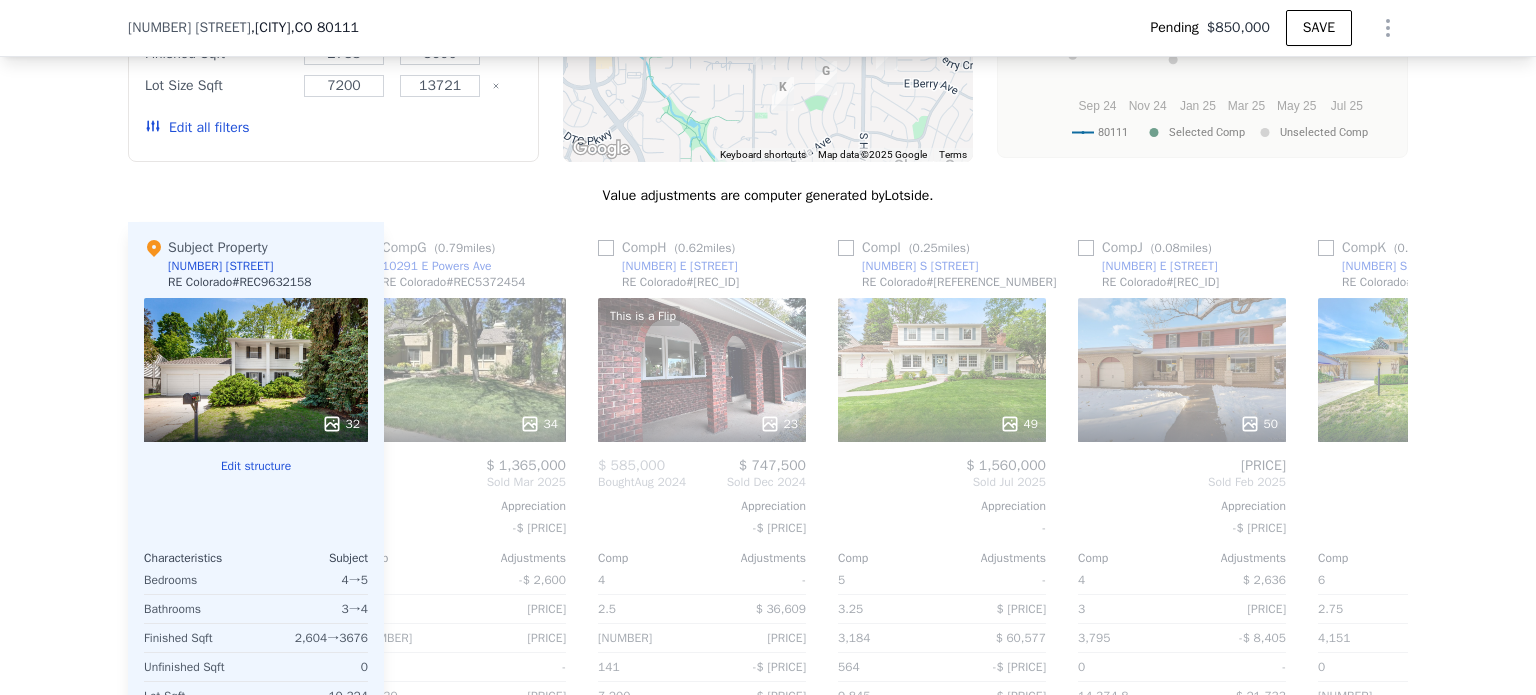 scroll, scrollTop: 0, scrollLeft: 1502, axis: horizontal 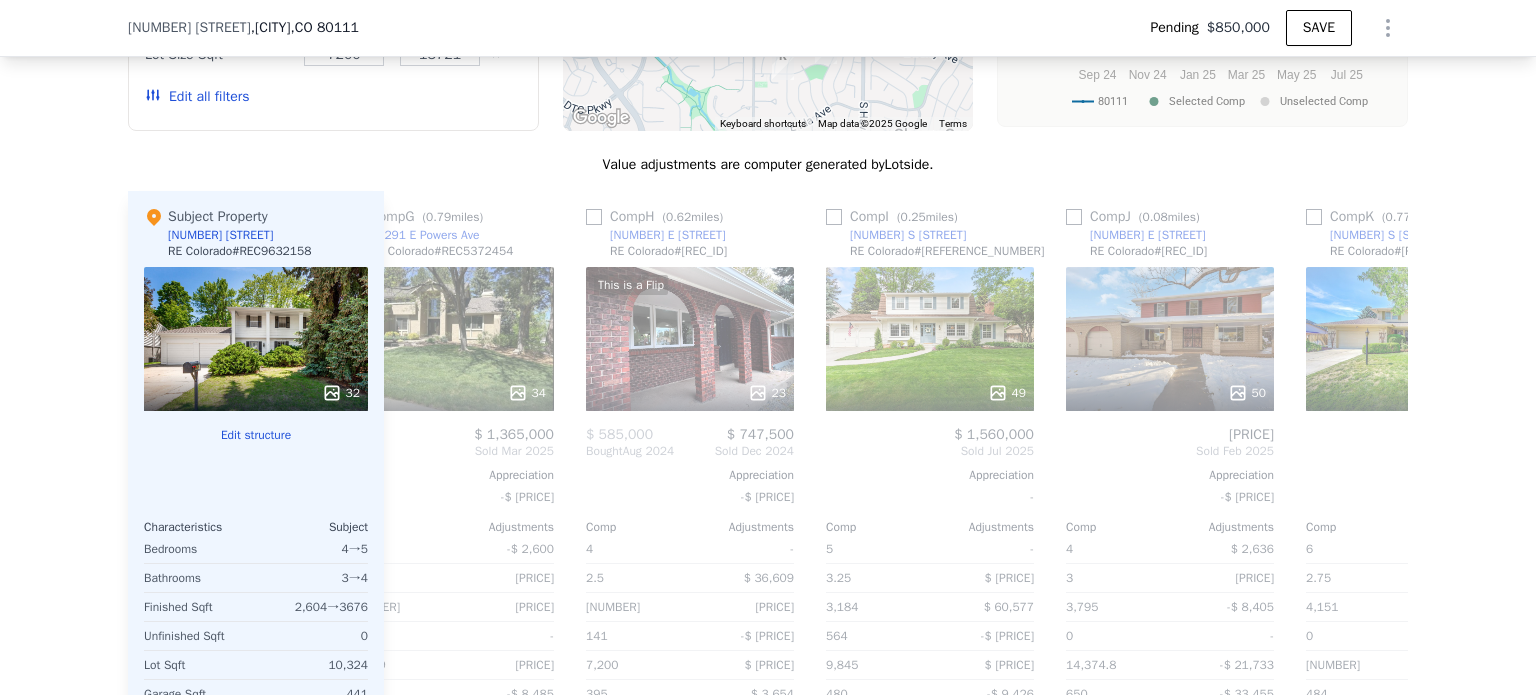 click on "49" at bounding box center (930, 339) 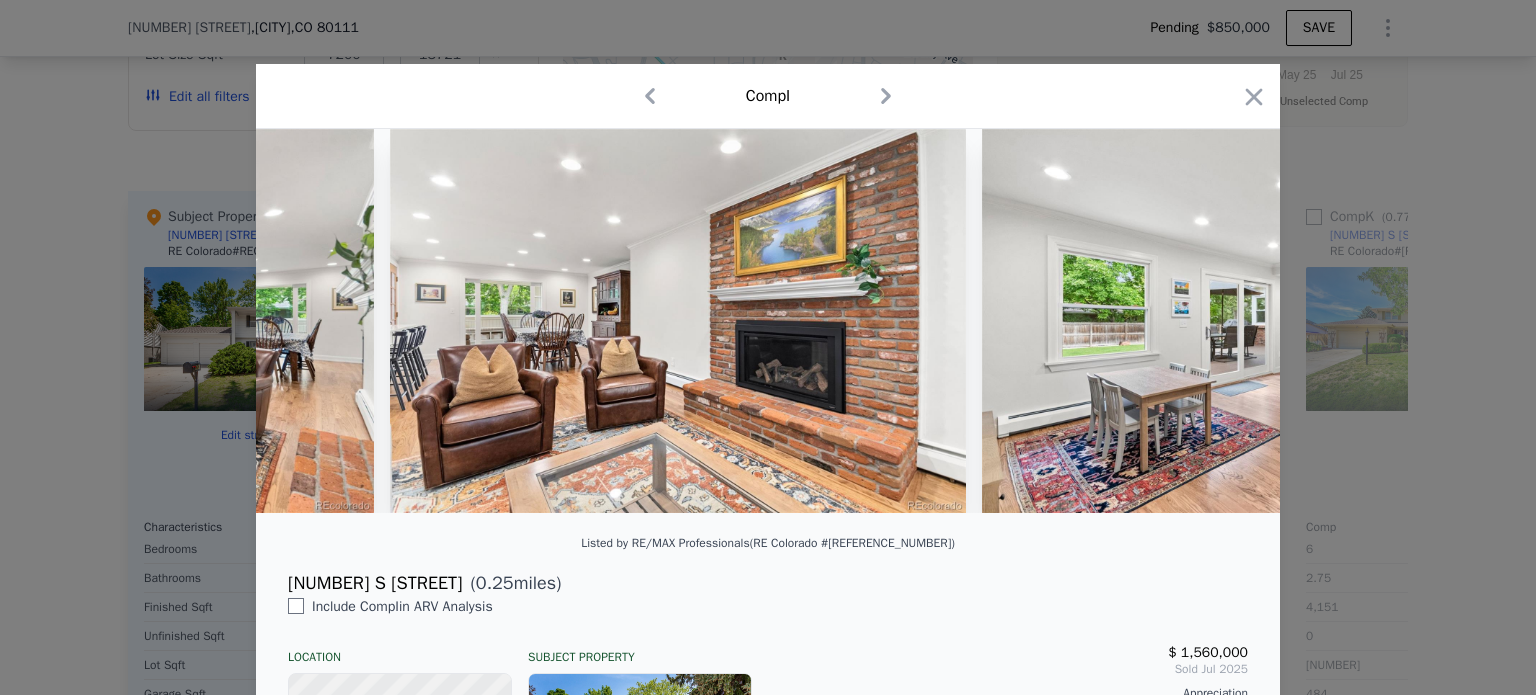 scroll, scrollTop: 0, scrollLeft: 11710, axis: horizontal 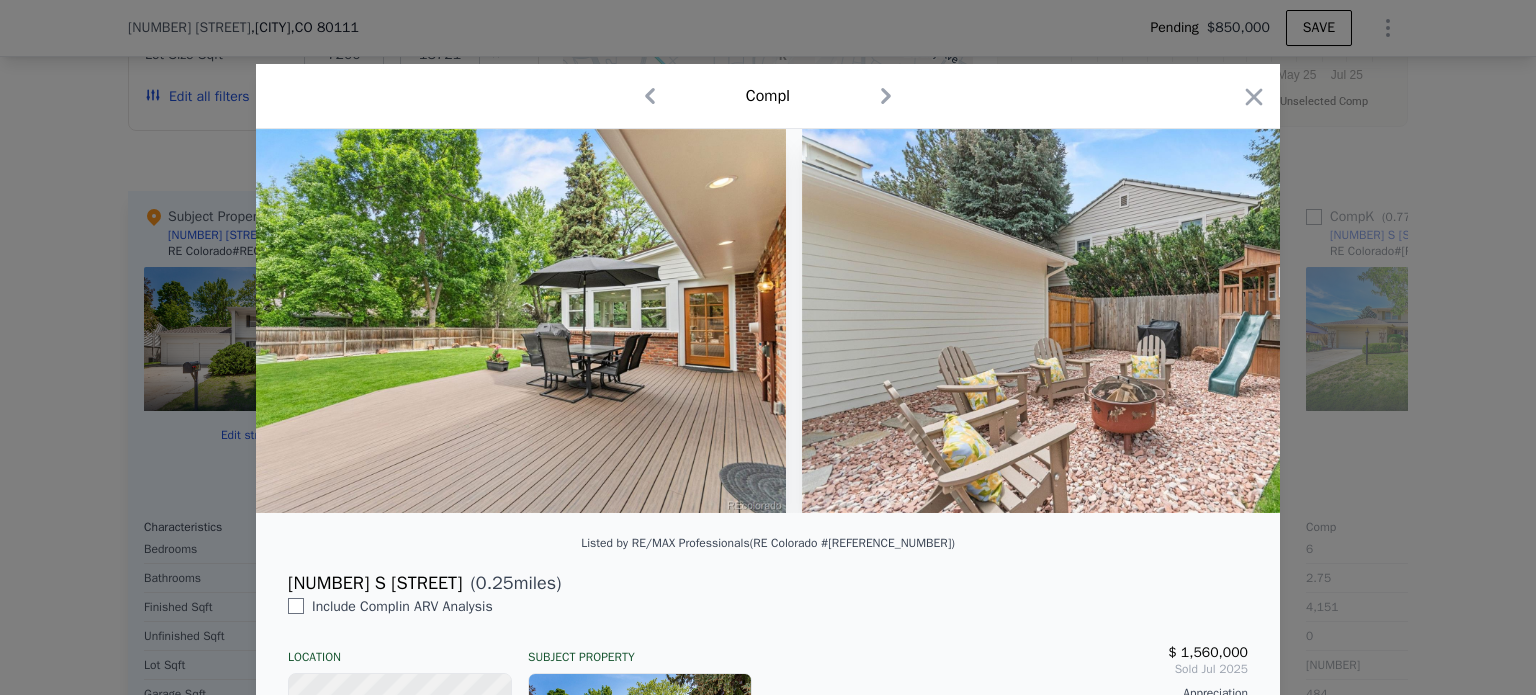click 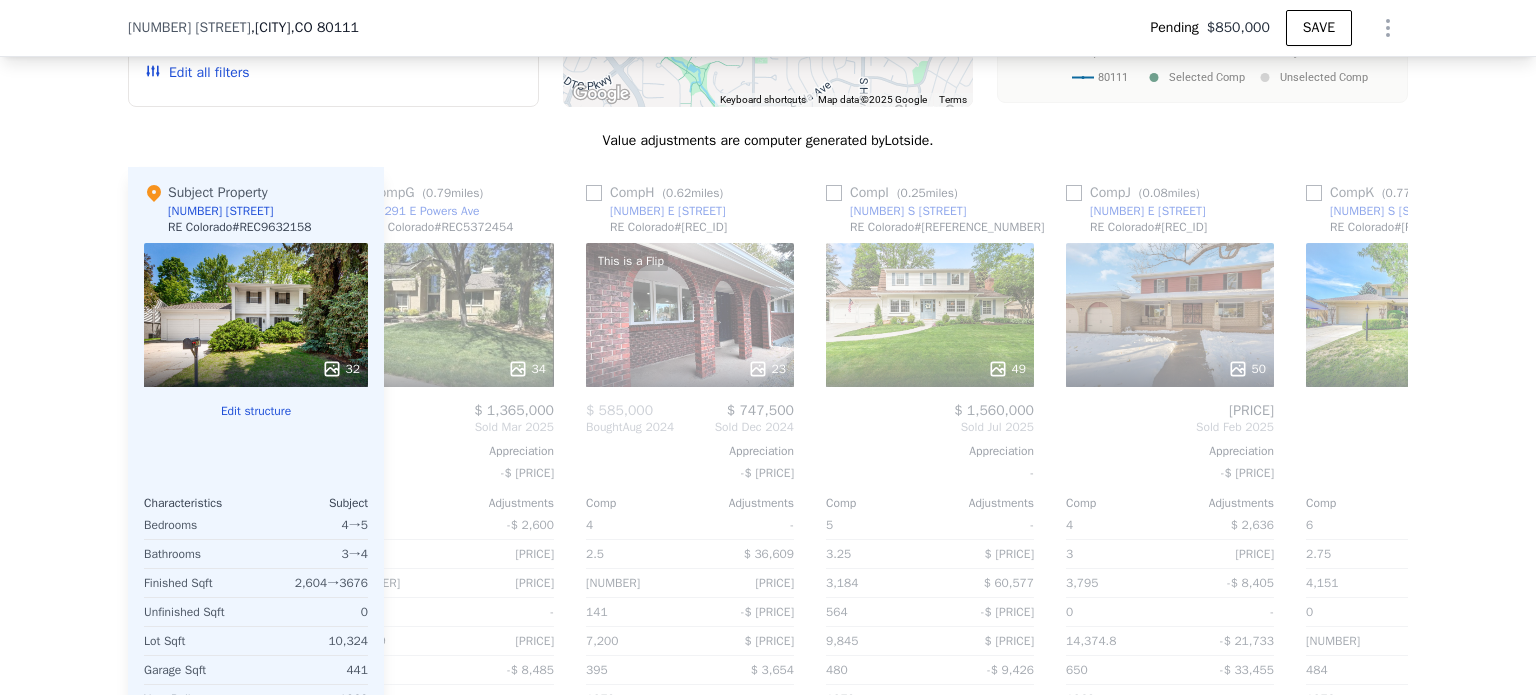 scroll, scrollTop: 2005, scrollLeft: 0, axis: vertical 